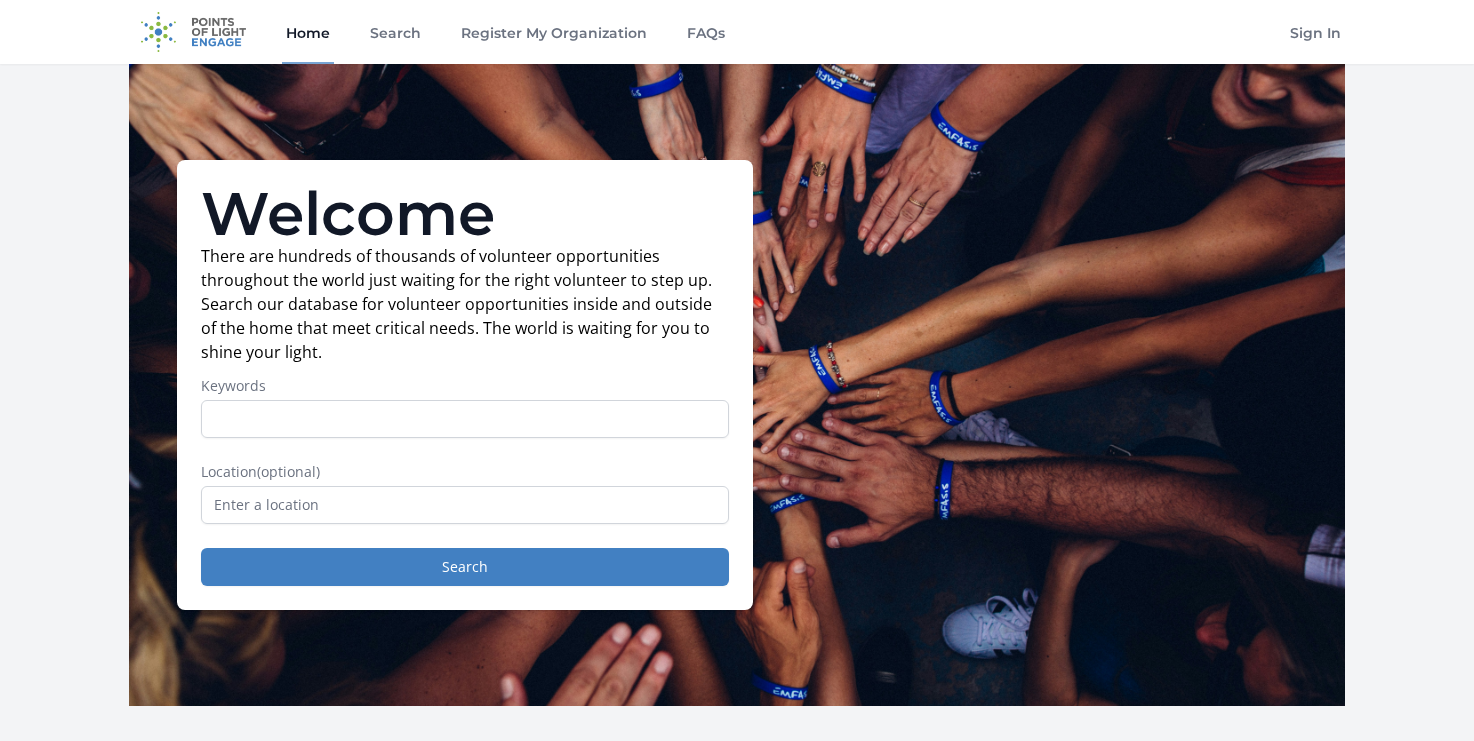 scroll, scrollTop: 0, scrollLeft: 0, axis: both 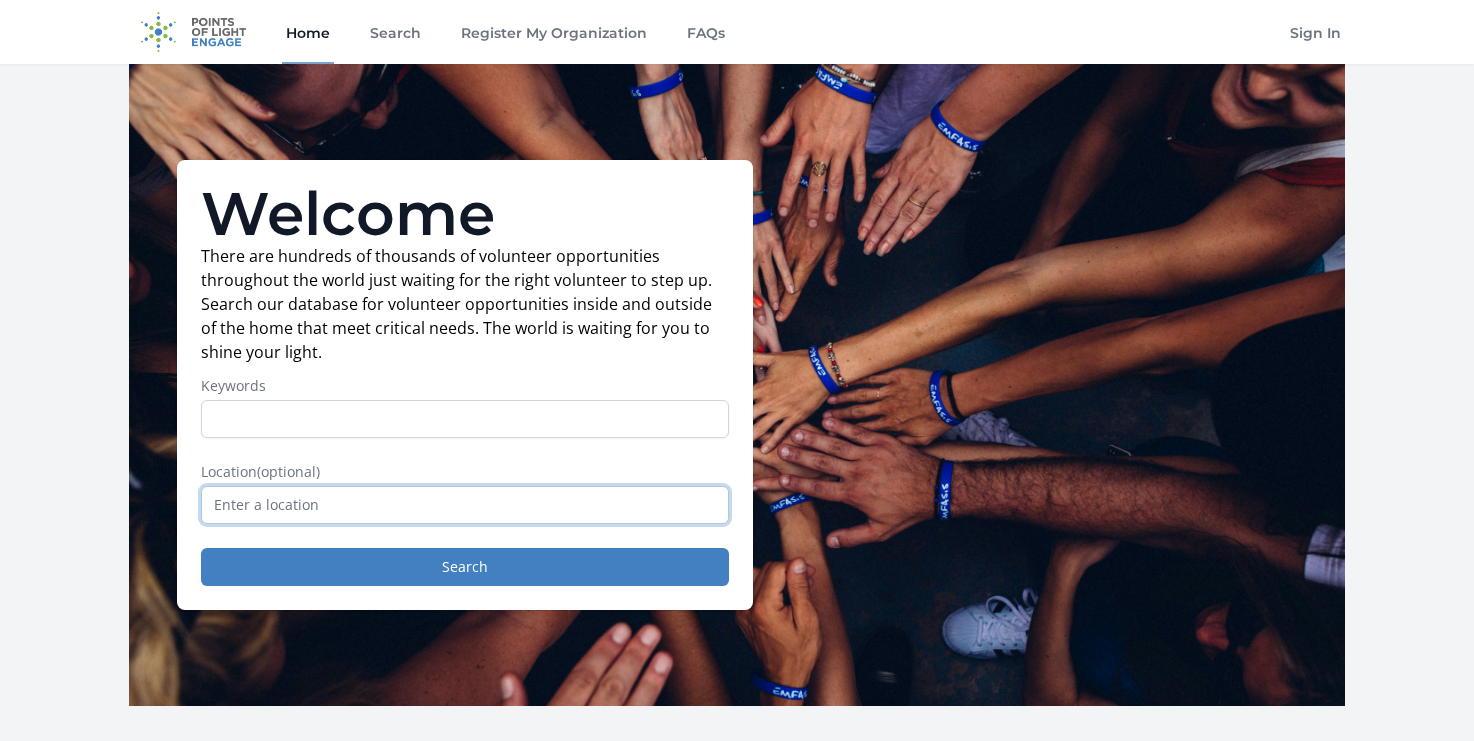 click at bounding box center (465, 505) 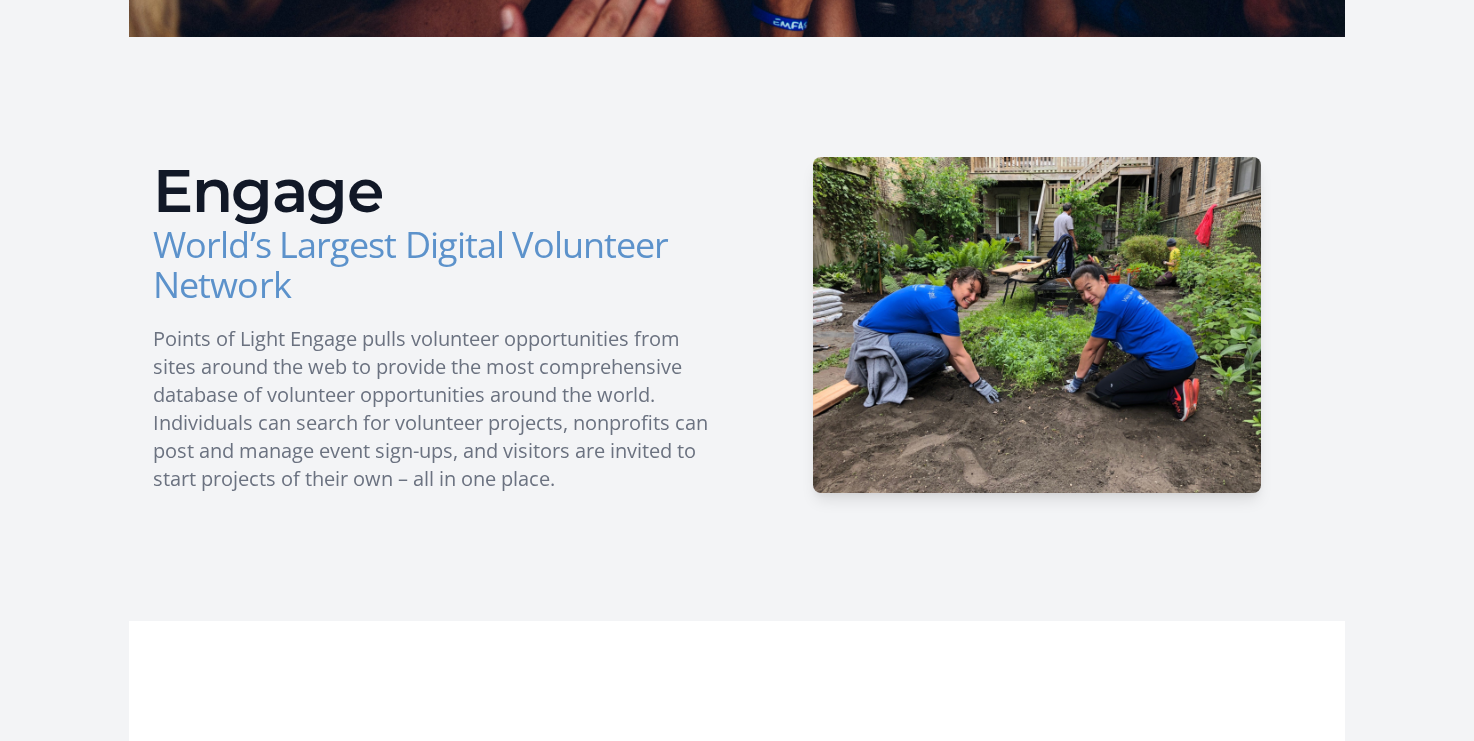 scroll, scrollTop: 0, scrollLeft: 0, axis: both 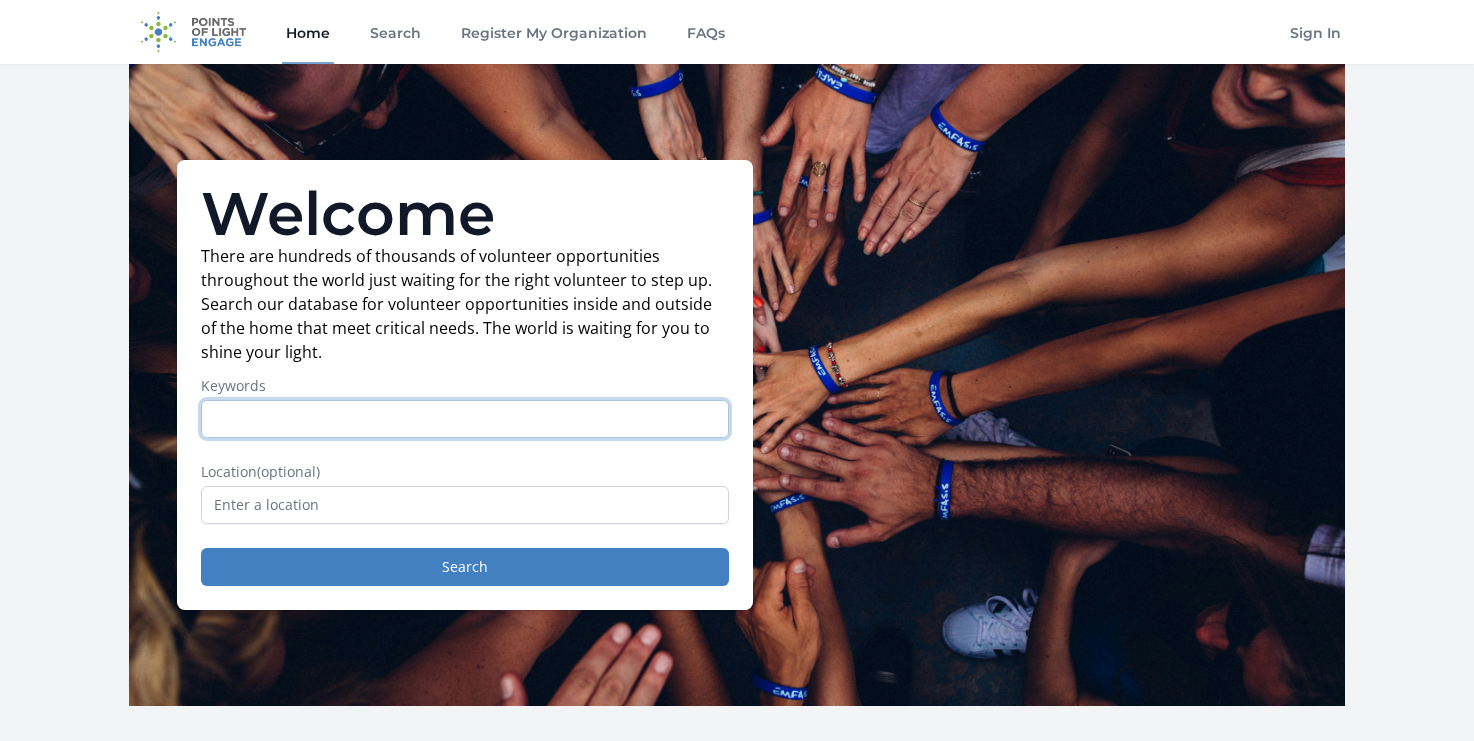click on "Keywords" at bounding box center (465, 419) 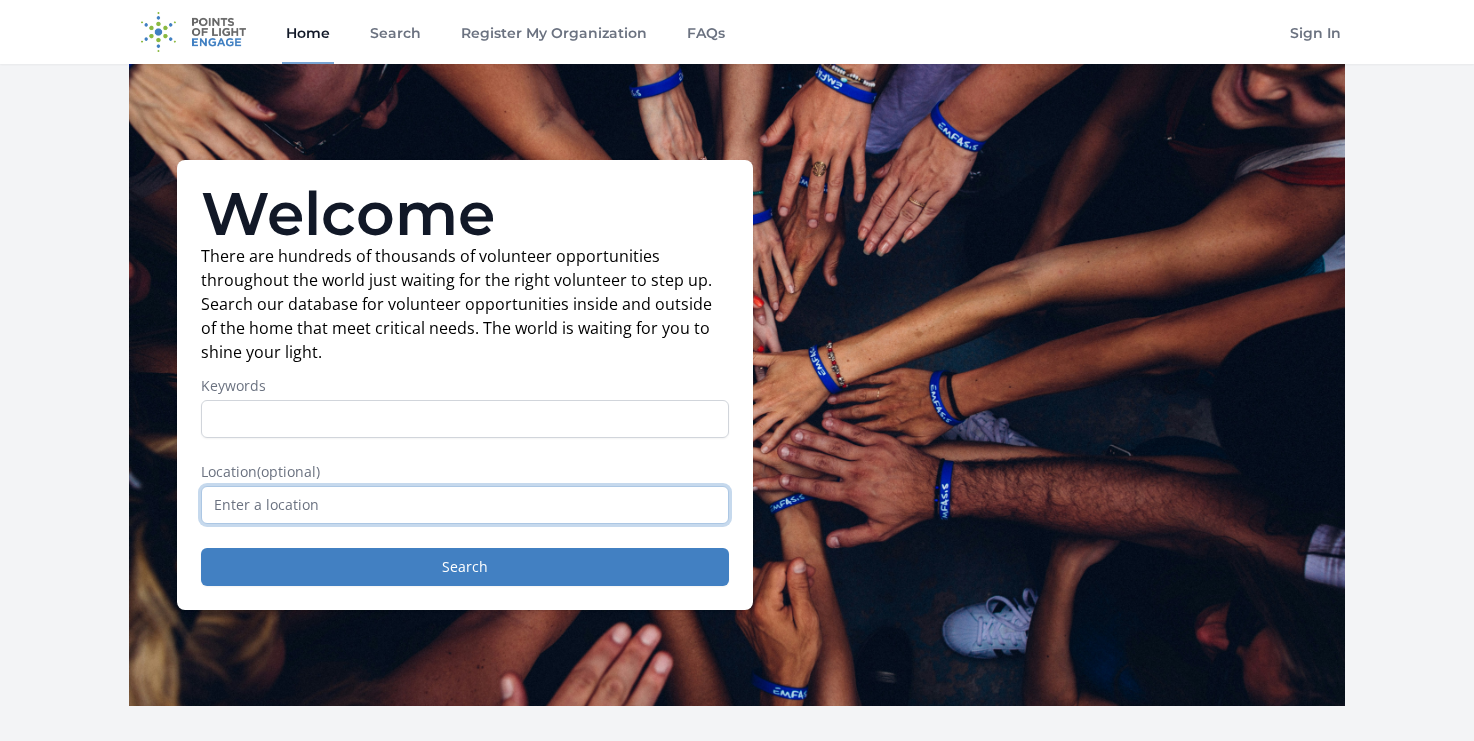 click at bounding box center (465, 505) 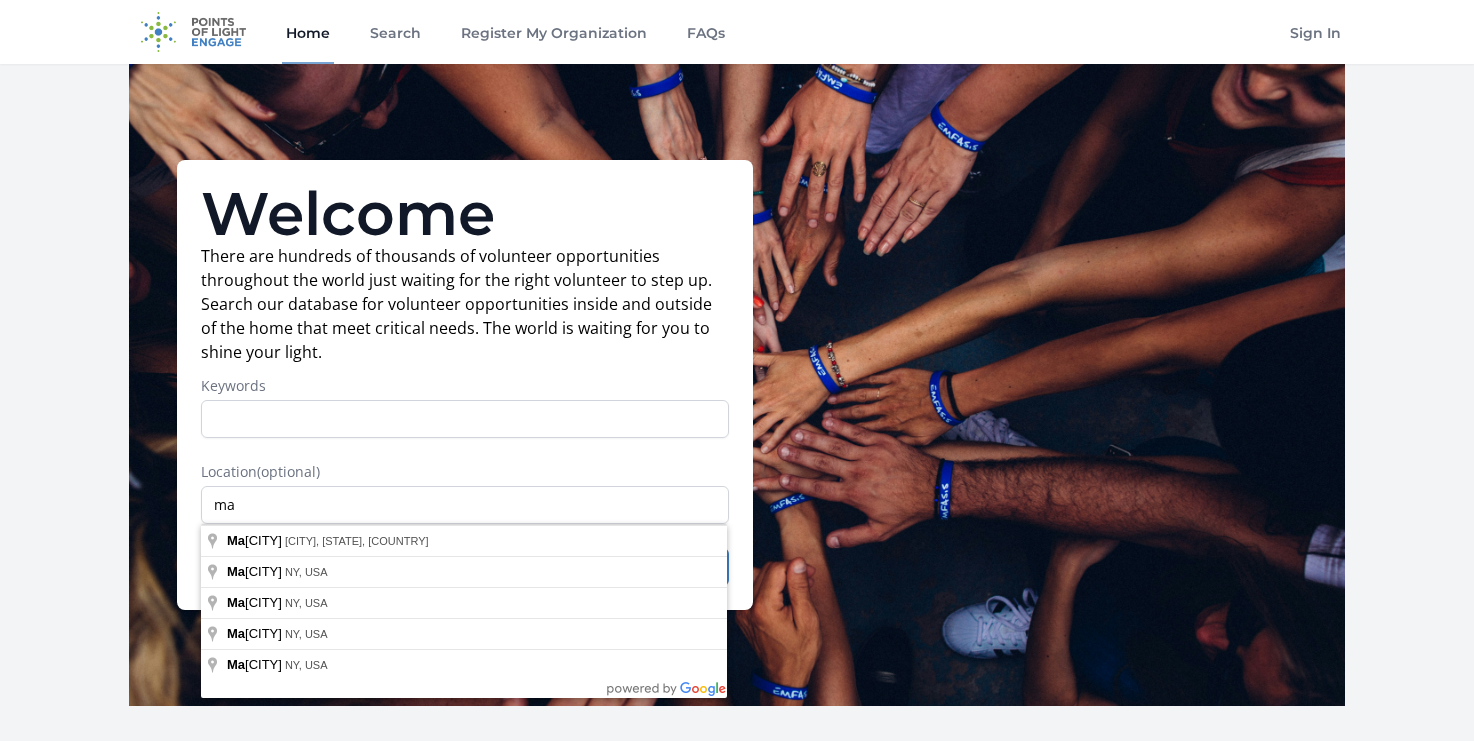 type on "[CITY], [CITY], [STATE], [COUNTRY]" 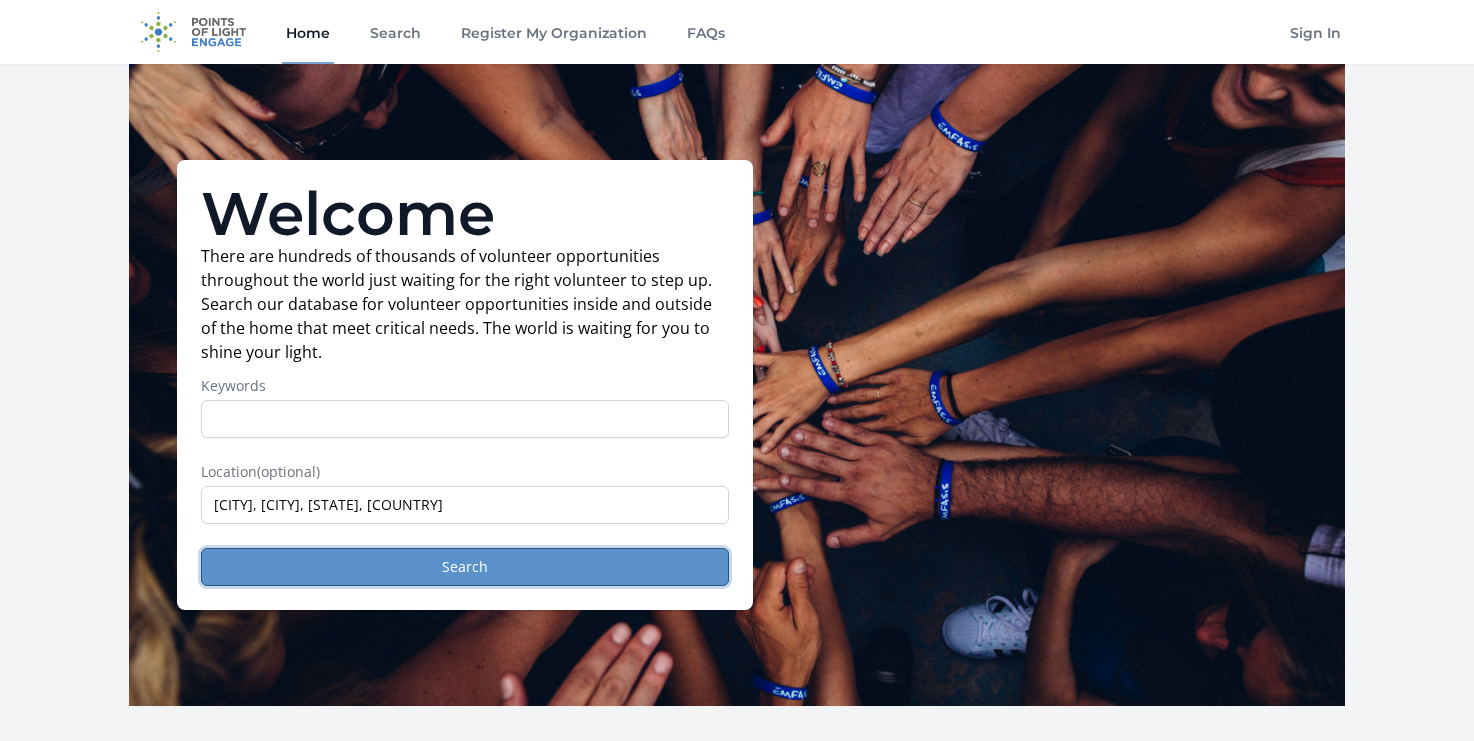 click on "Search" at bounding box center (465, 567) 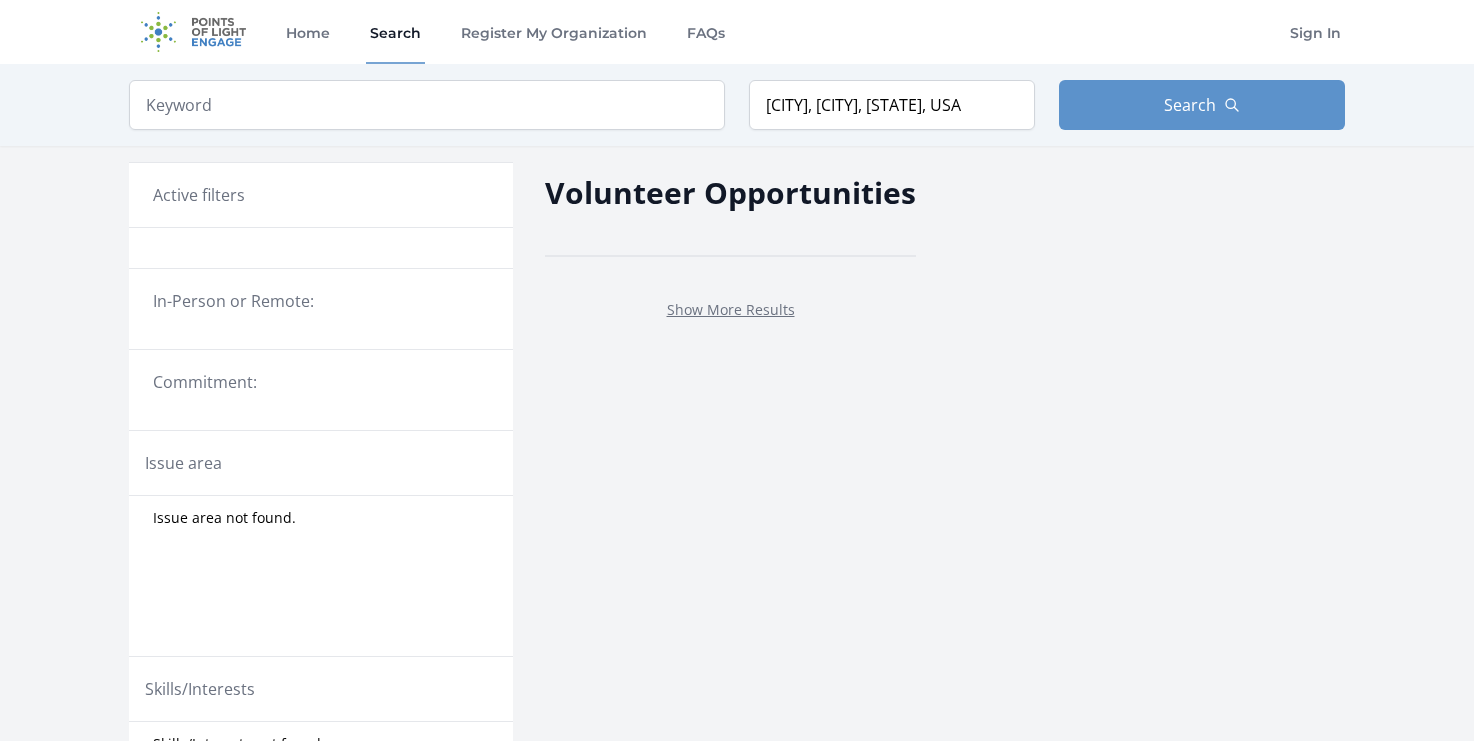 scroll, scrollTop: 0, scrollLeft: 0, axis: both 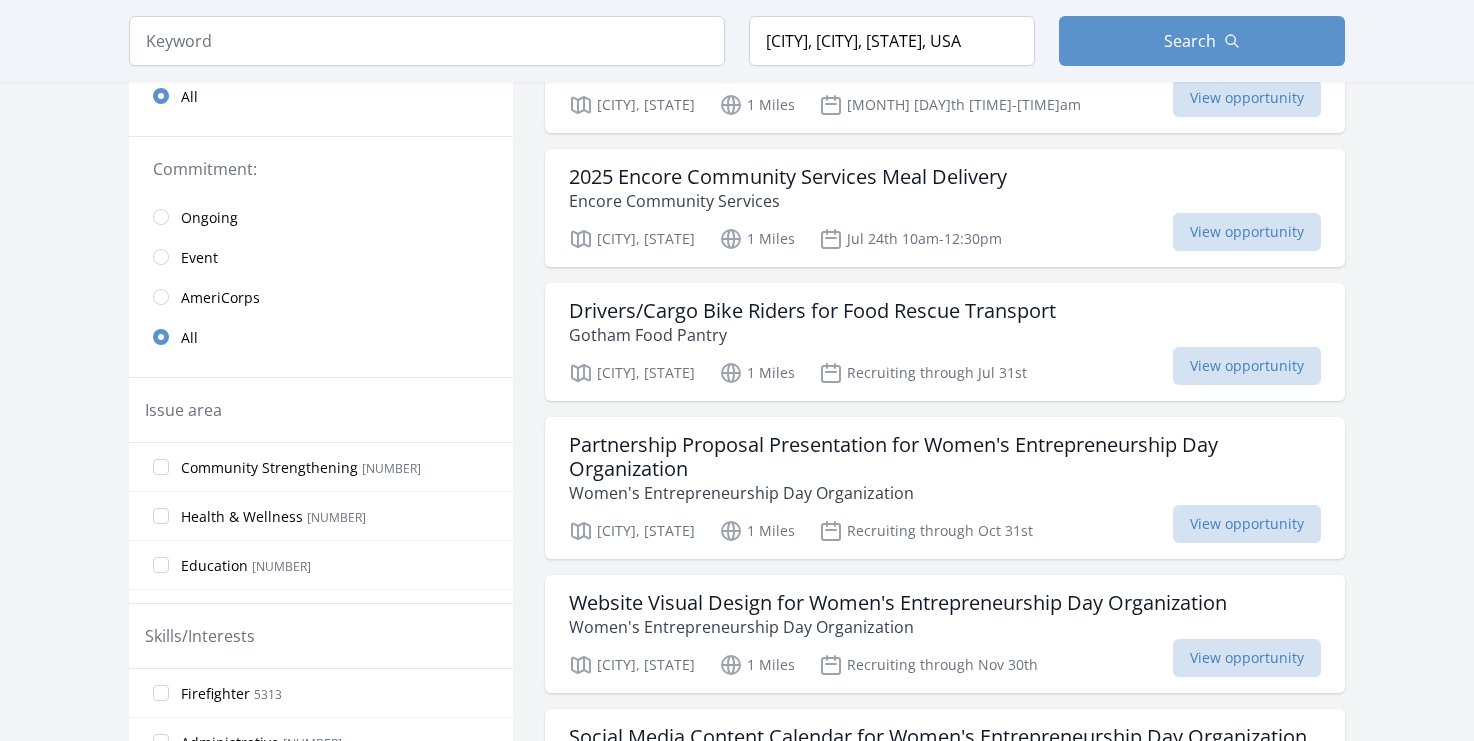click on "Health & Wellness   [NUMBER]" at bounding box center [321, 516] 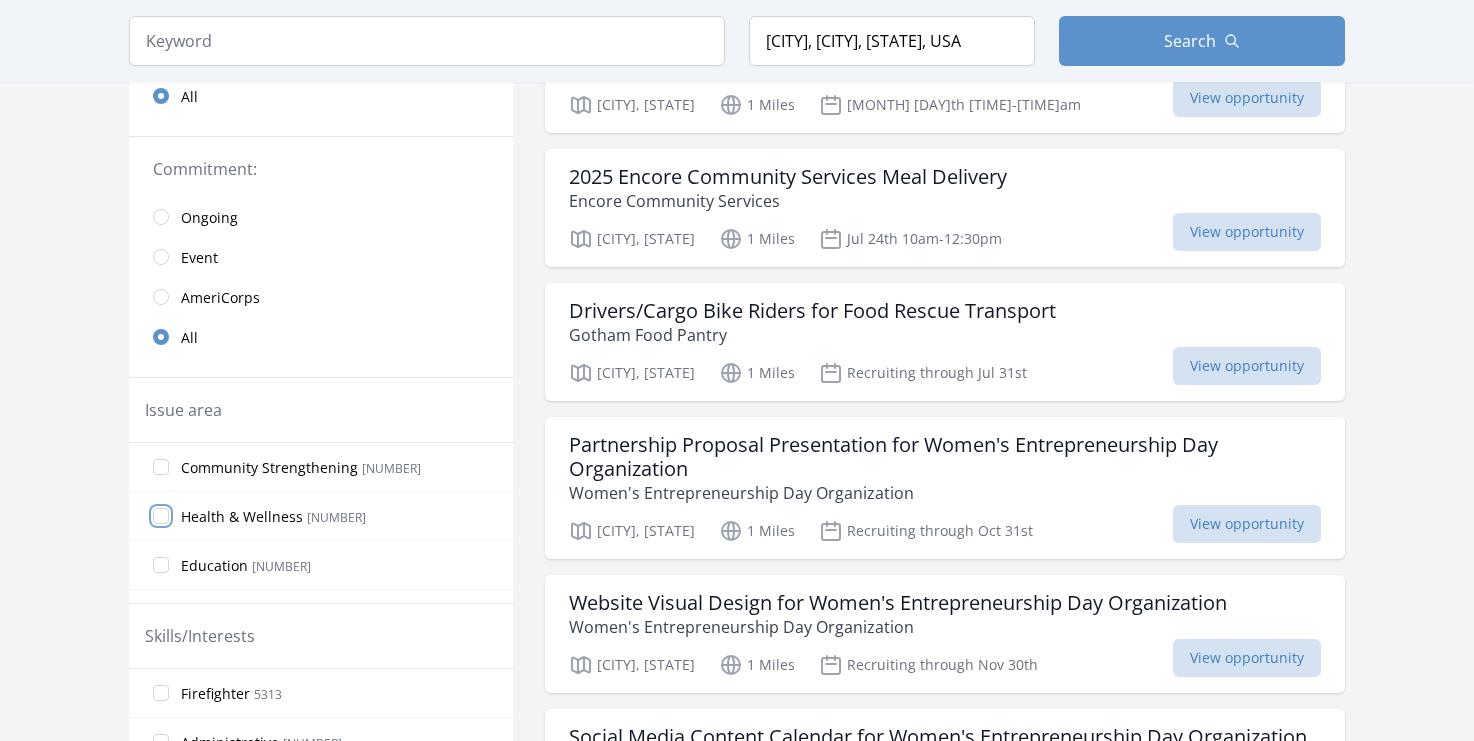 click on "Health & Wellness   [NUMBER]" at bounding box center [161, 516] 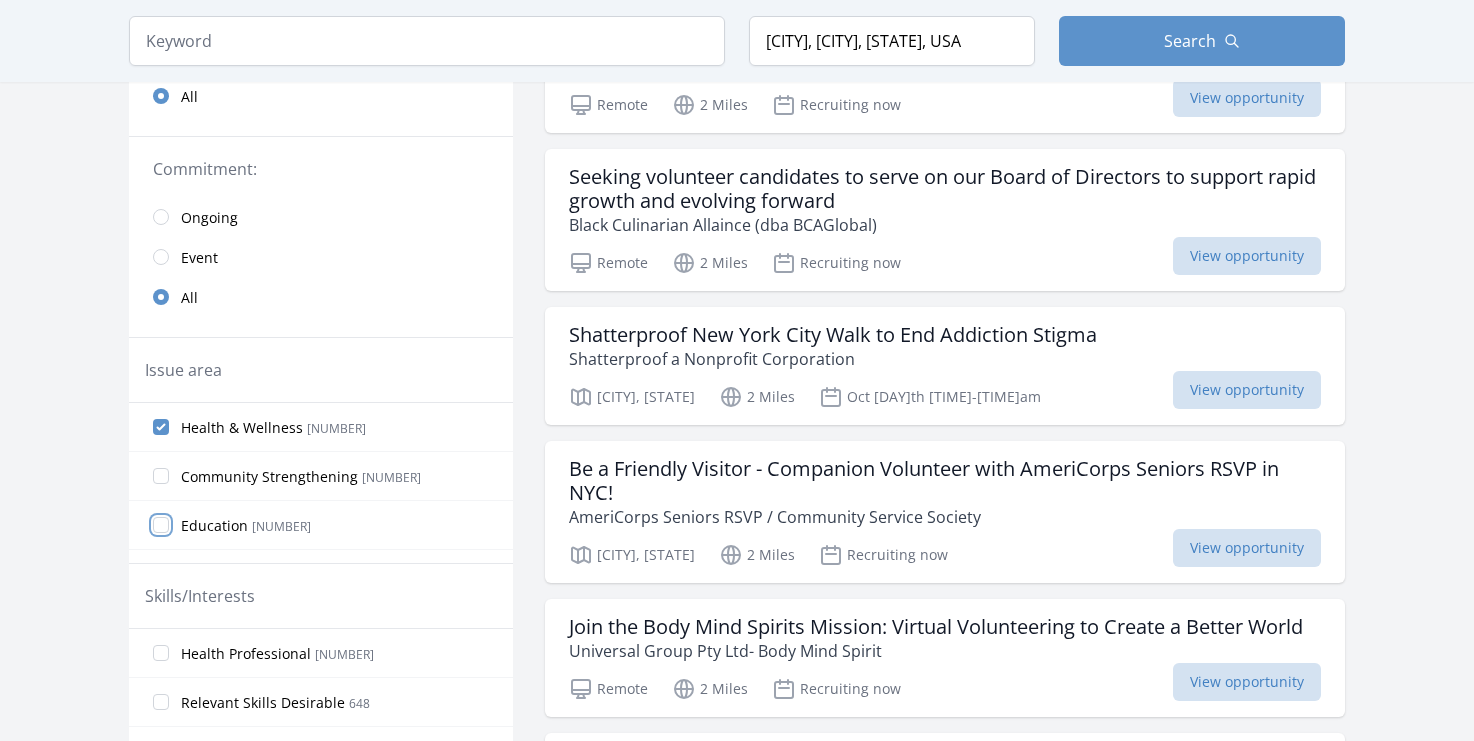 click on "Education   [NUMBER]" at bounding box center [161, 525] 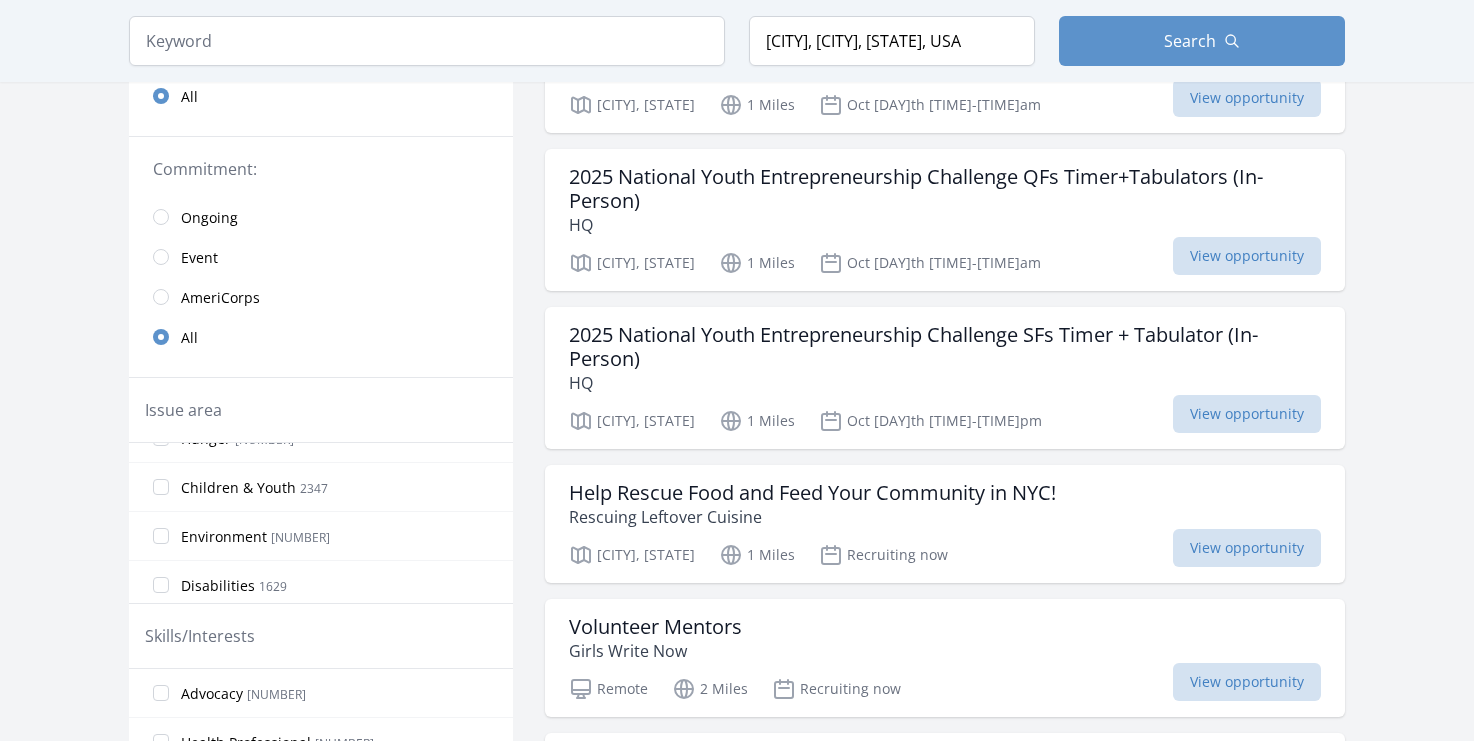 scroll, scrollTop: 230, scrollLeft: 0, axis: vertical 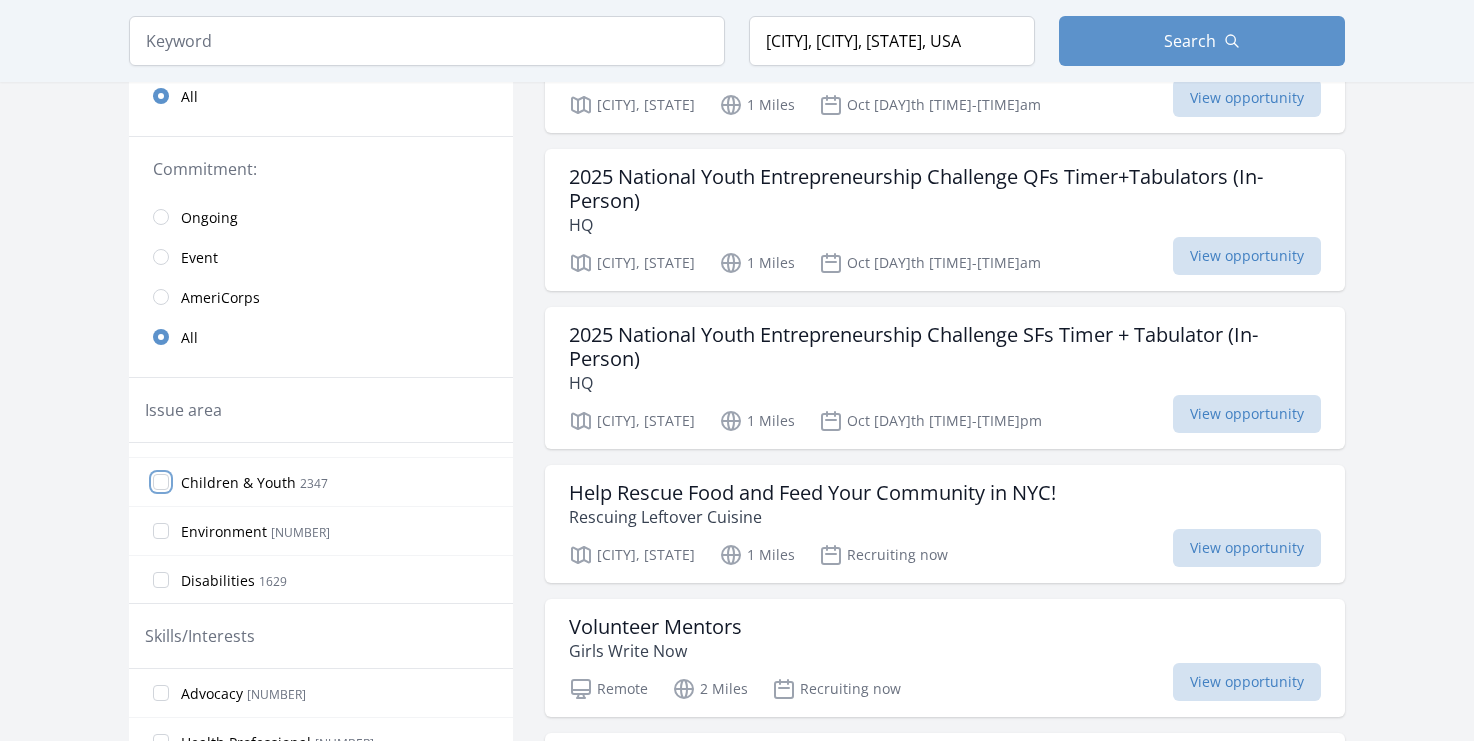 click on "Children & Youth   [NUMBER]" at bounding box center [161, 482] 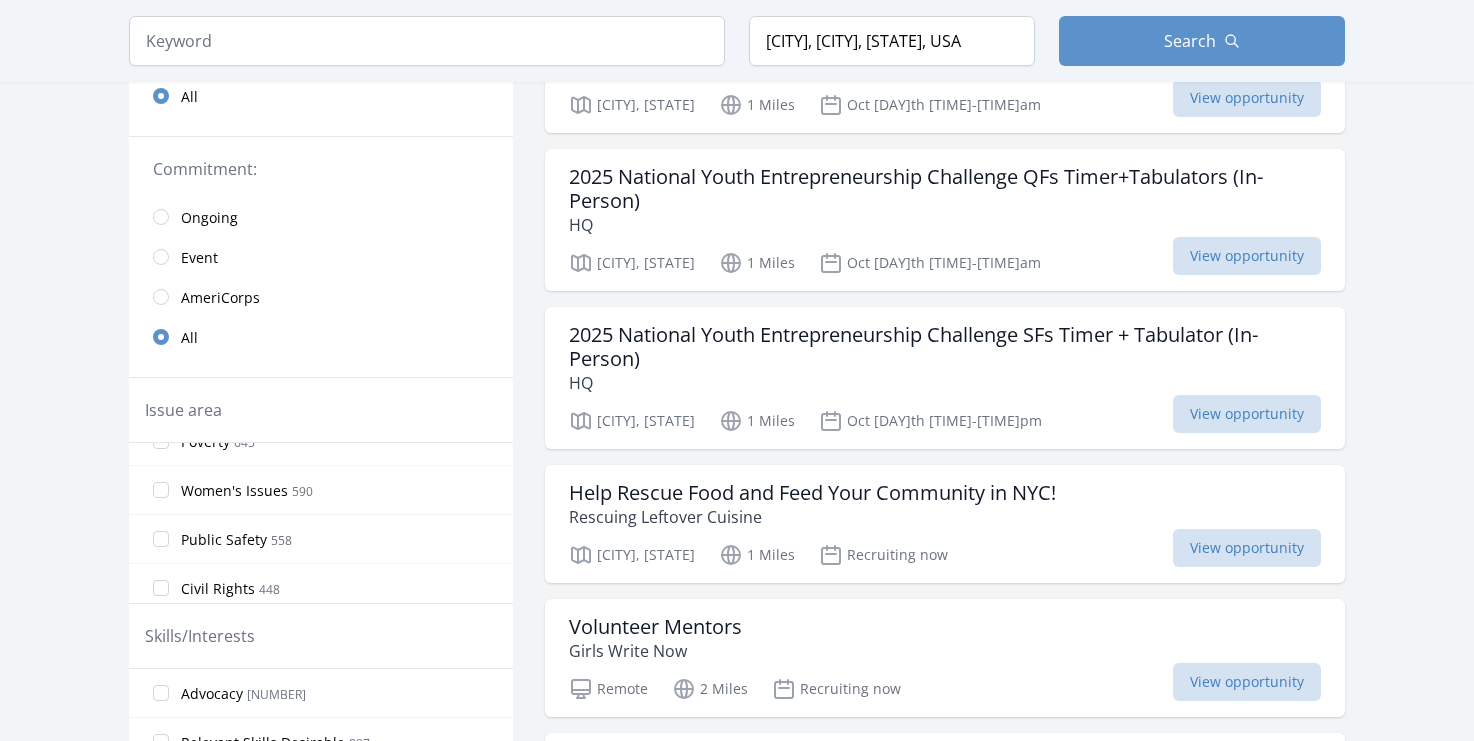 scroll, scrollTop: 746, scrollLeft: 0, axis: vertical 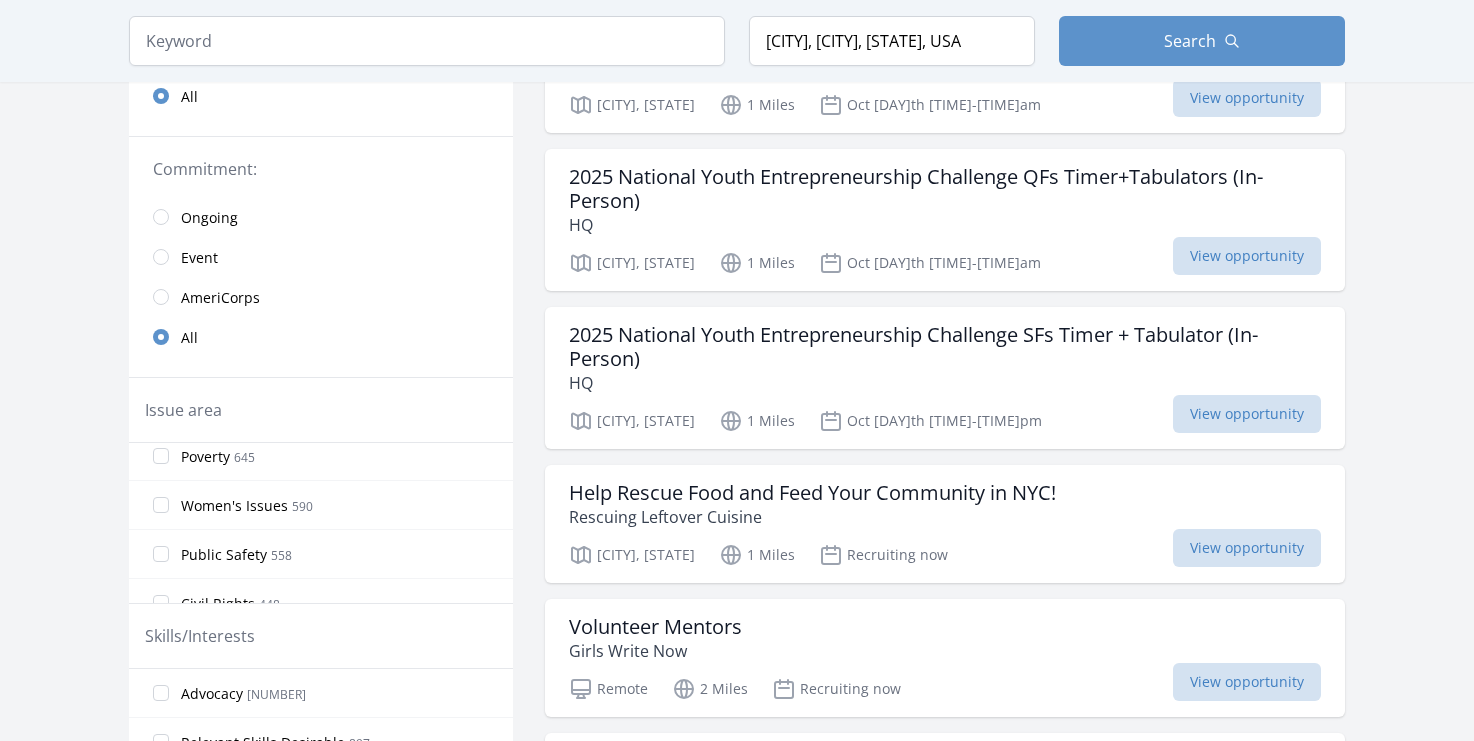 click on "Women's Issues   [NUMBER]" at bounding box center (321, 505) 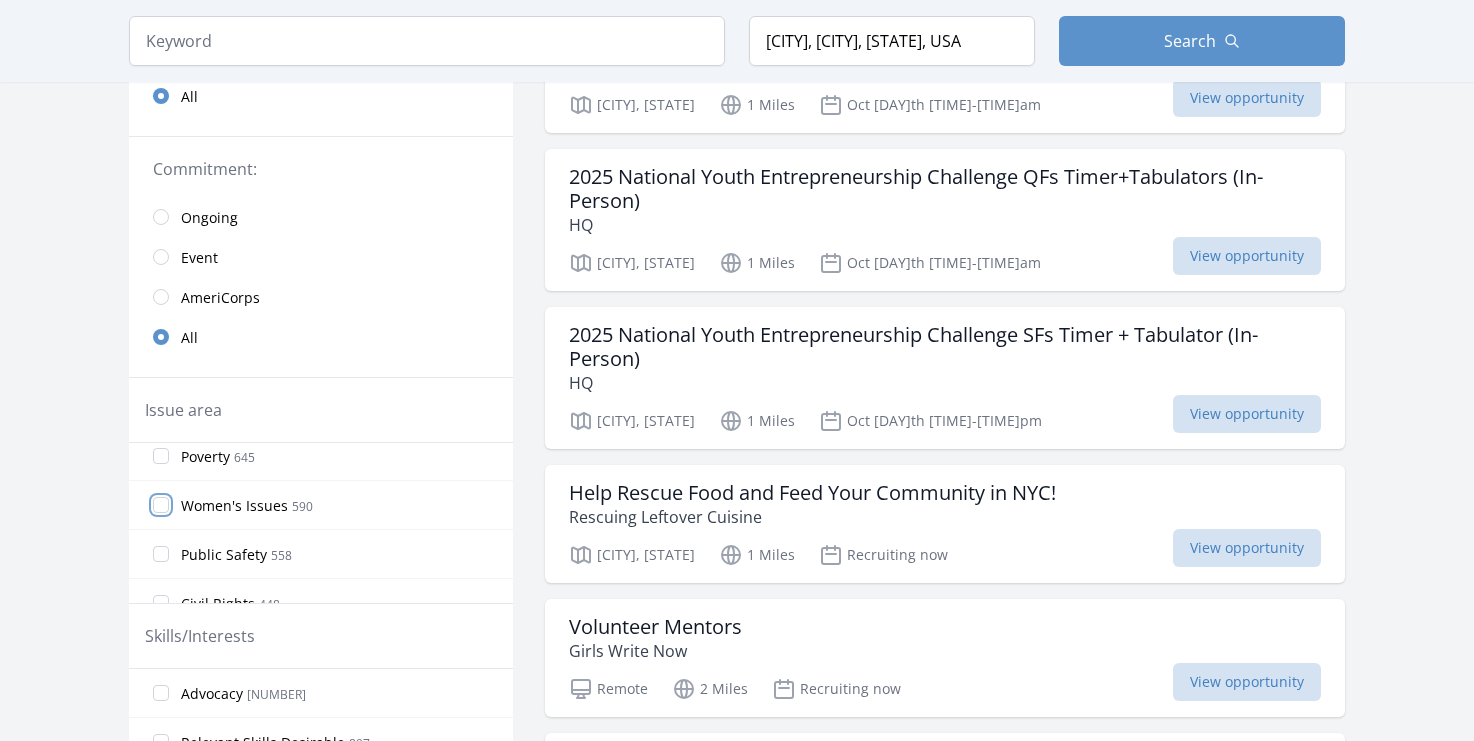 click on "Women's Issues   [NUMBER]" at bounding box center (161, 505) 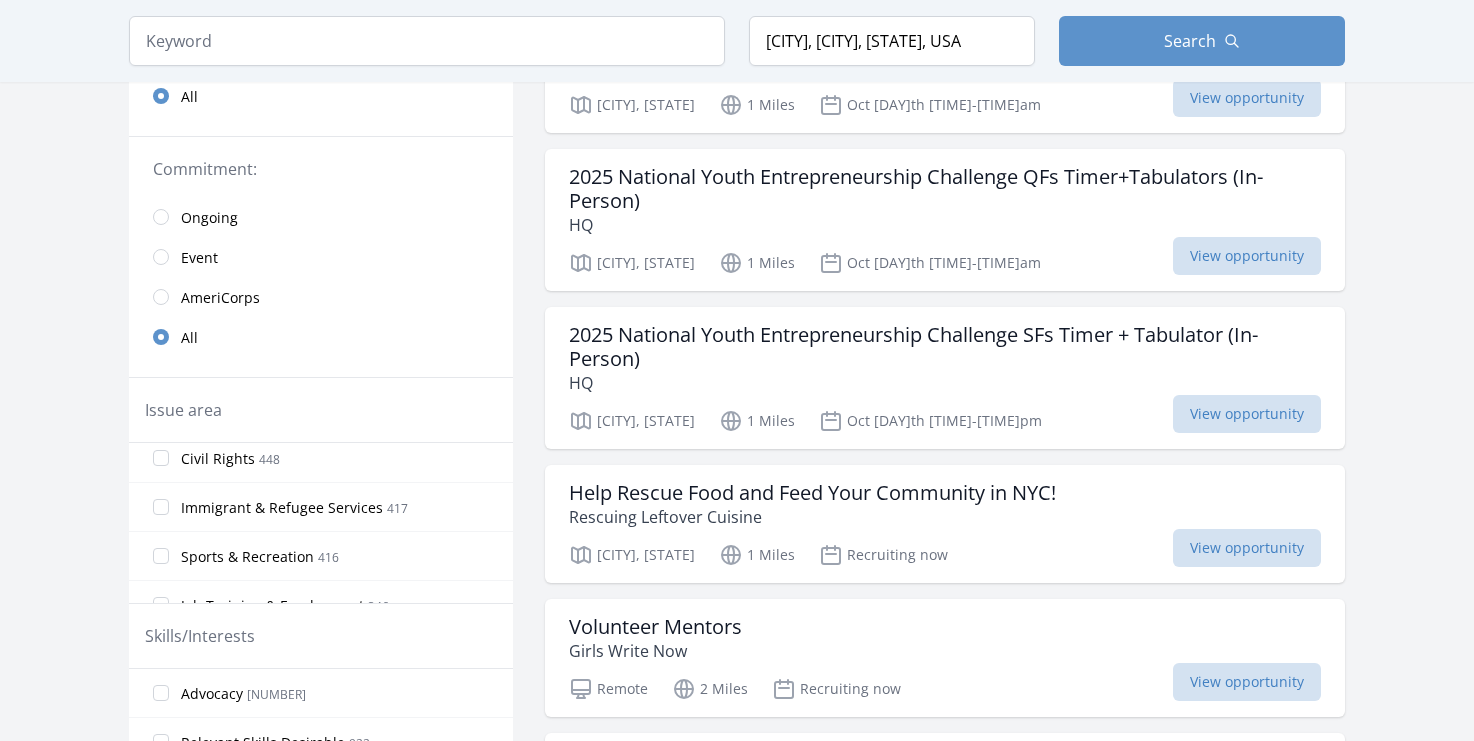 scroll, scrollTop: 922, scrollLeft: 0, axis: vertical 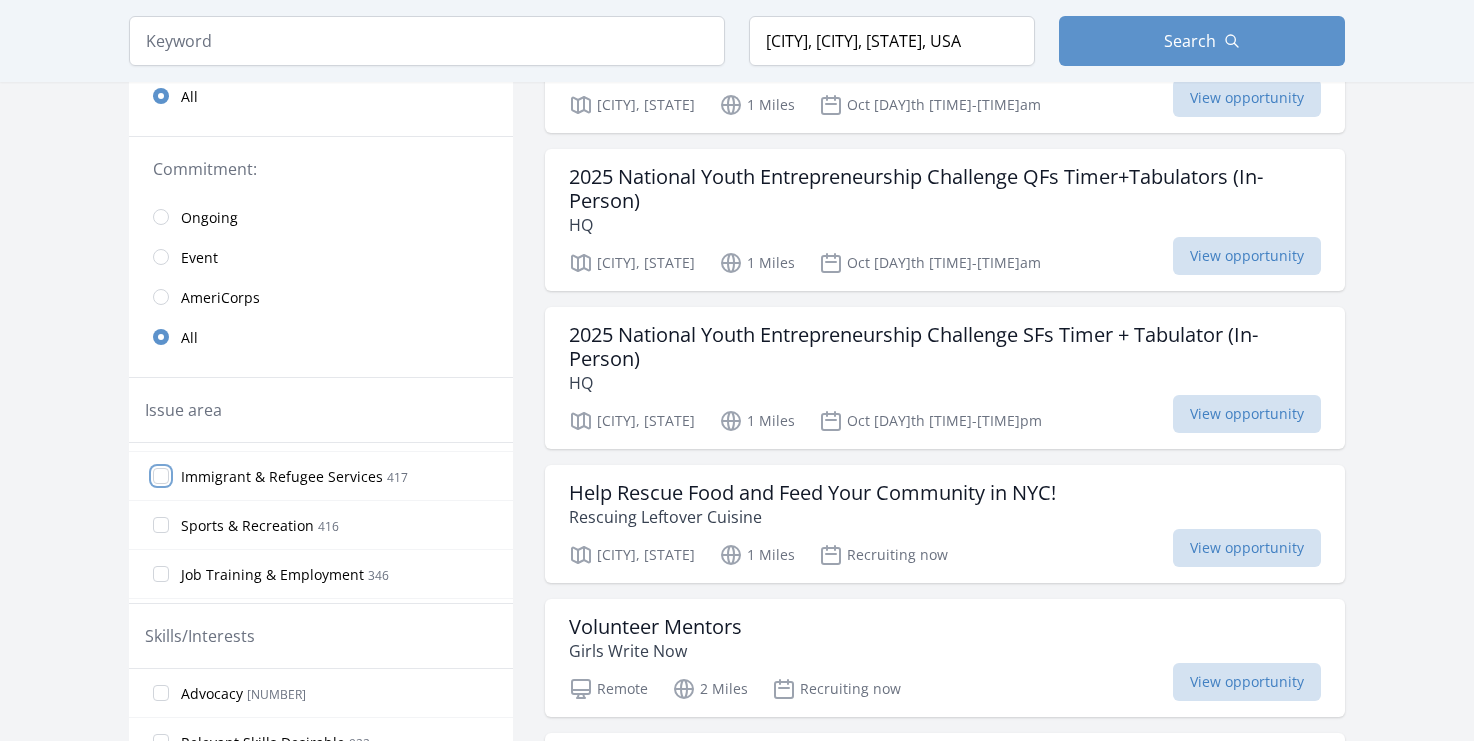 click on "Immigrant & Refugee Services   [NUMBER]" at bounding box center [161, 476] 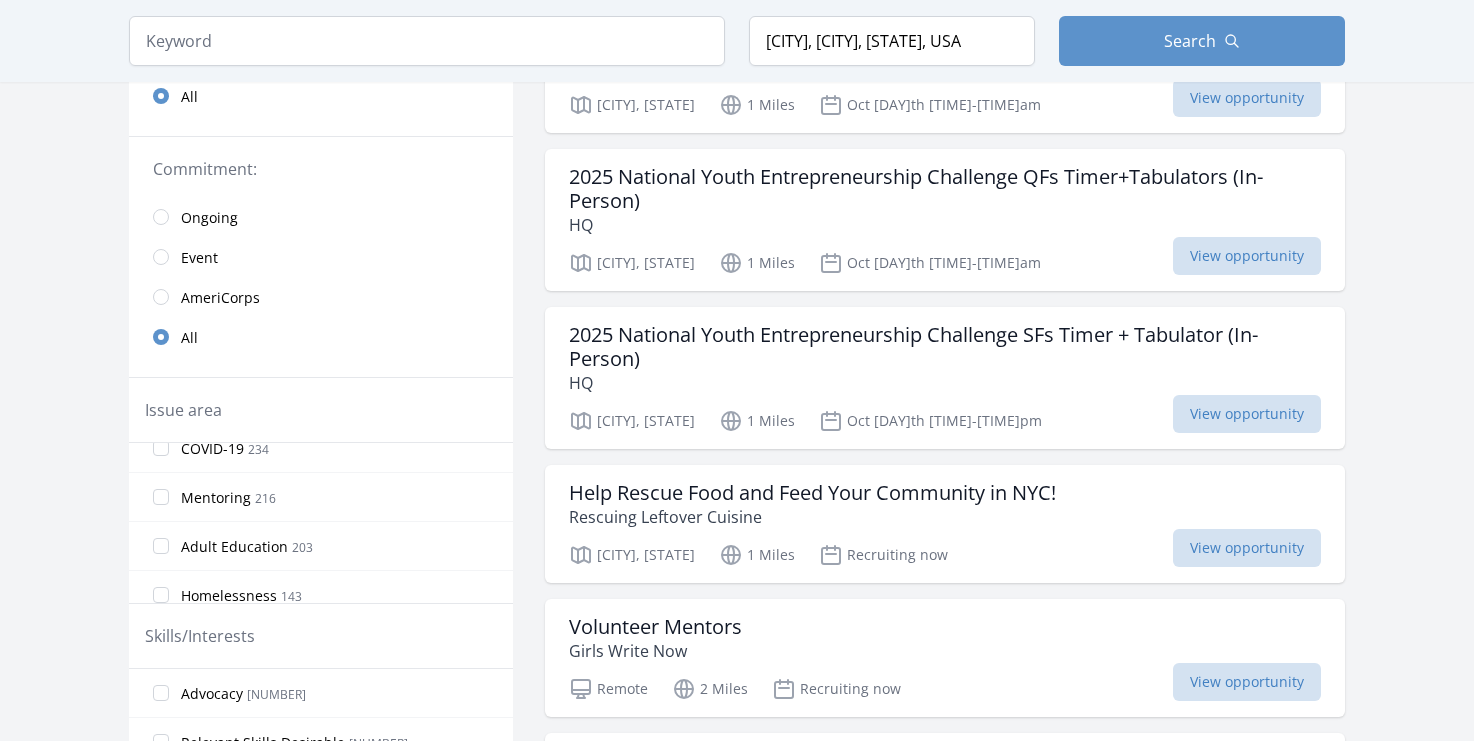 scroll, scrollTop: 1154, scrollLeft: 0, axis: vertical 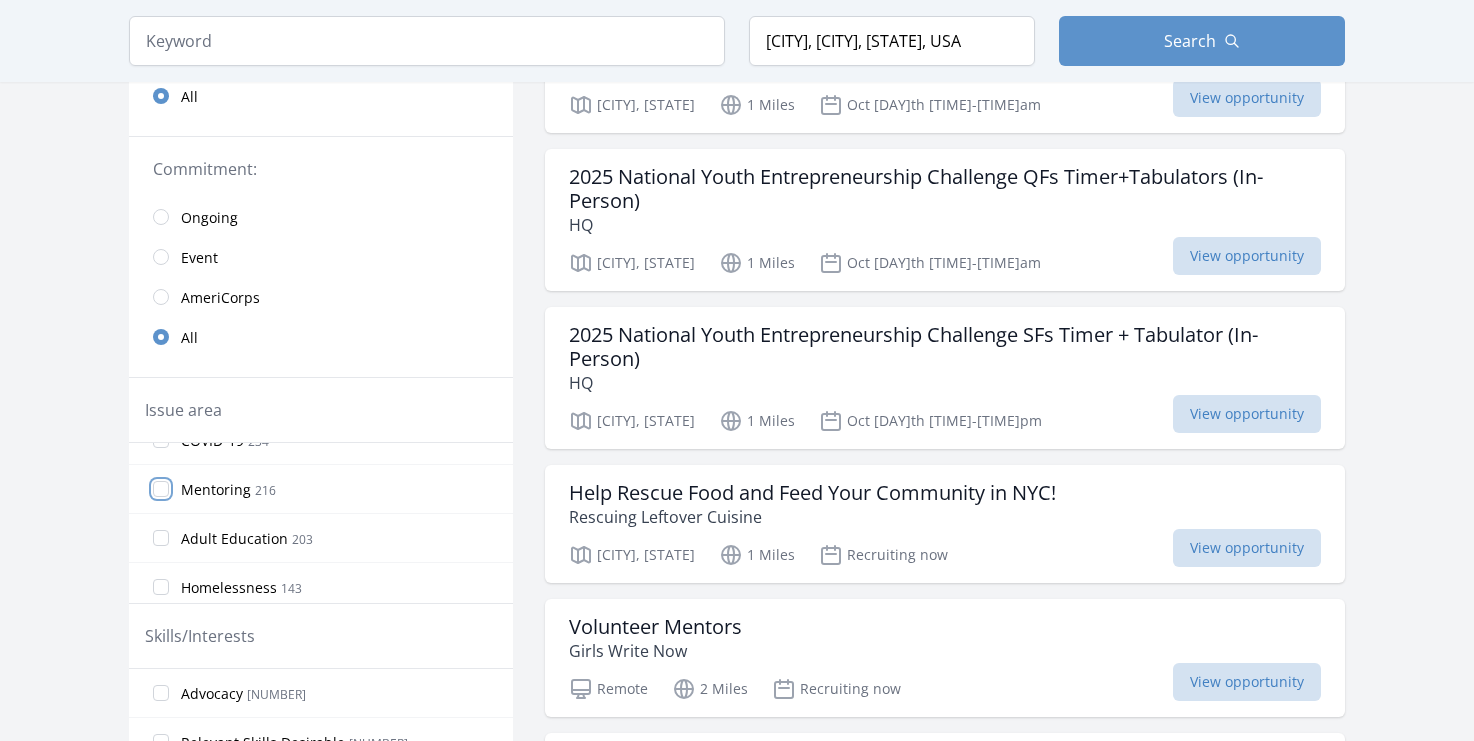 click on "Mentoring   [NUMBER]" at bounding box center [161, 489] 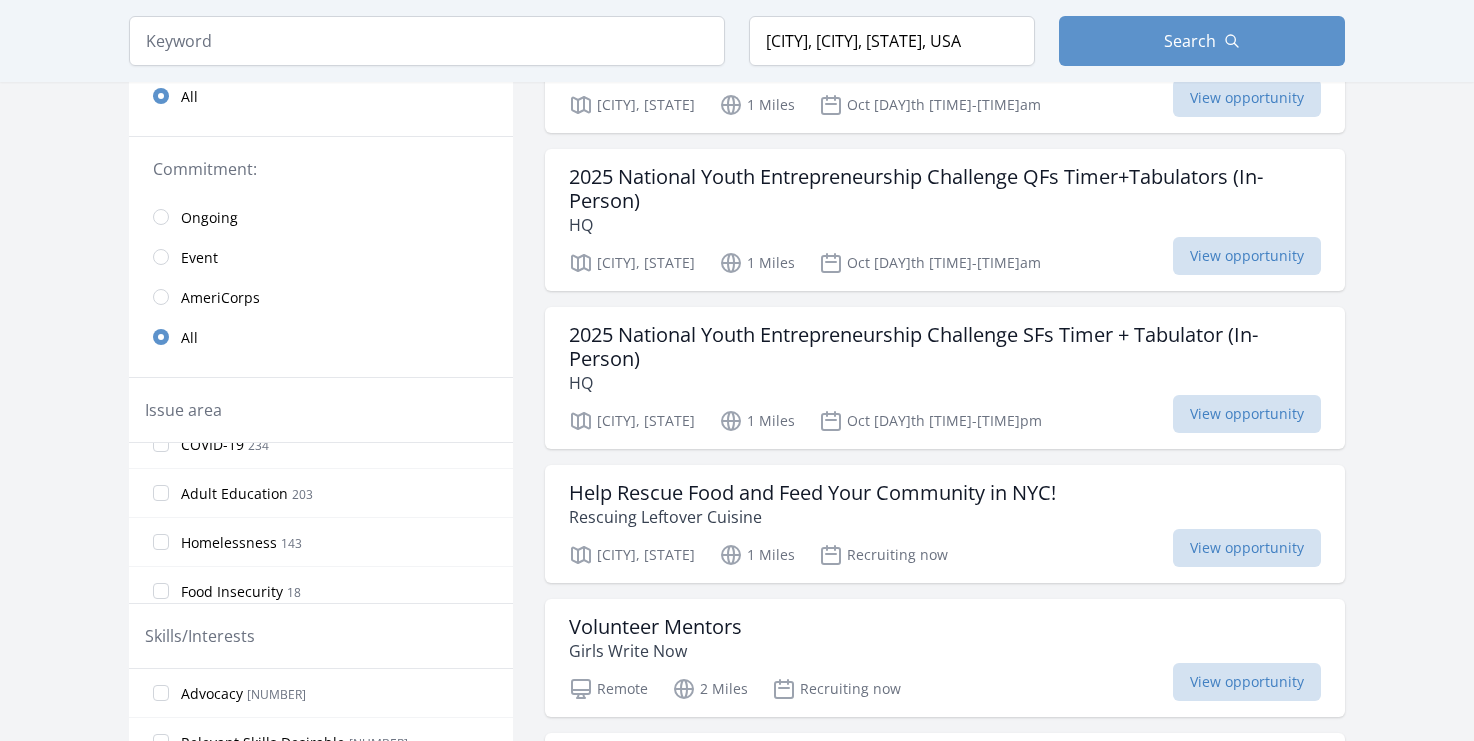 scroll, scrollTop: 1260, scrollLeft: 0, axis: vertical 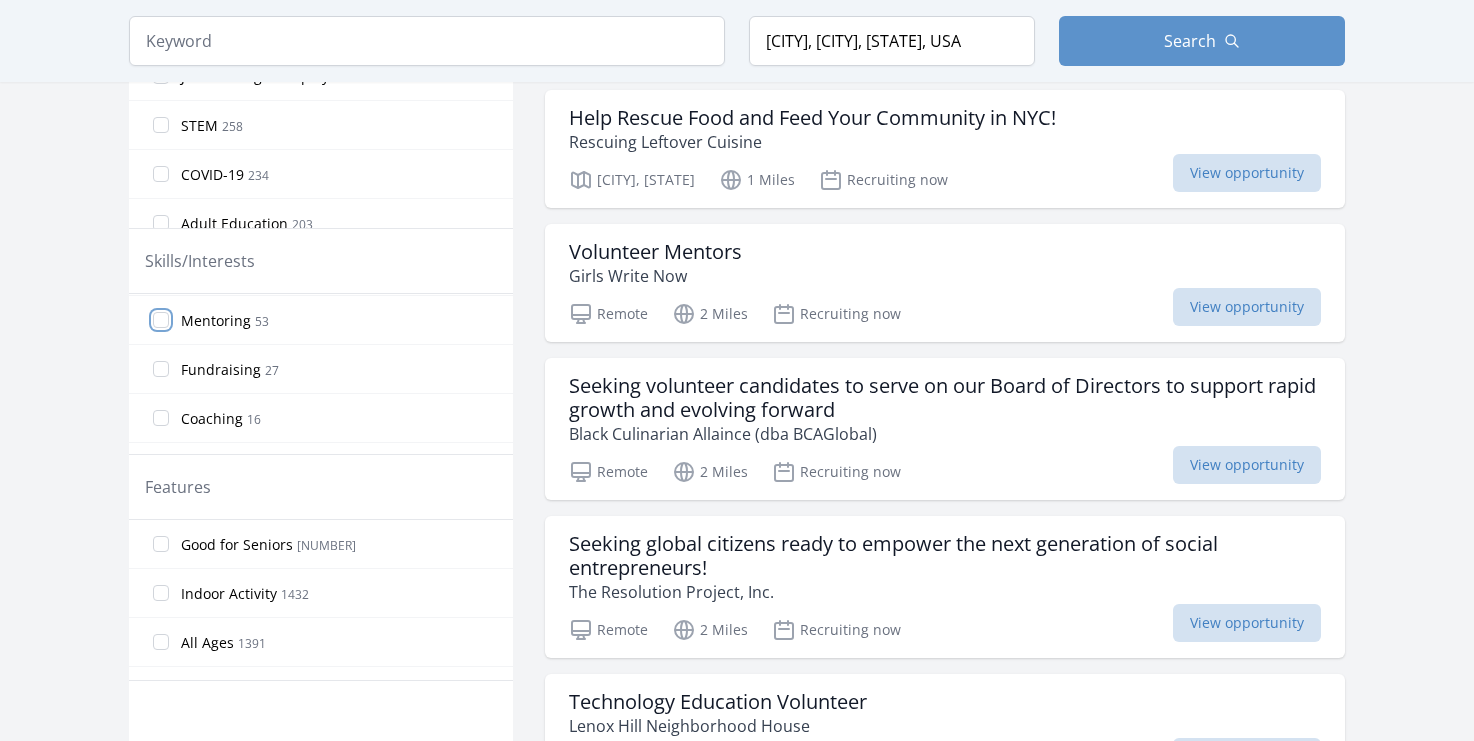 click on "Mentoring   [NUMBER]" at bounding box center (161, 320) 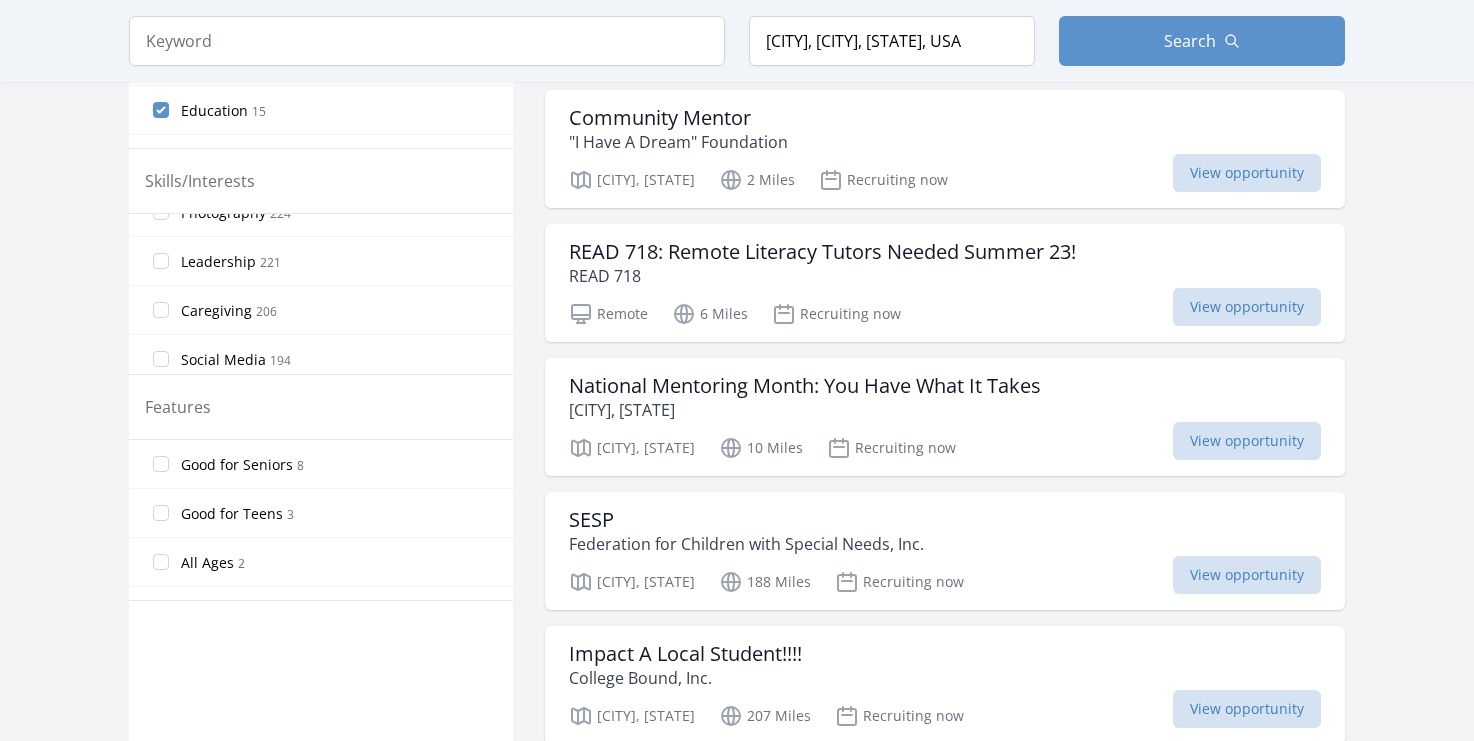 scroll, scrollTop: 856, scrollLeft: 0, axis: vertical 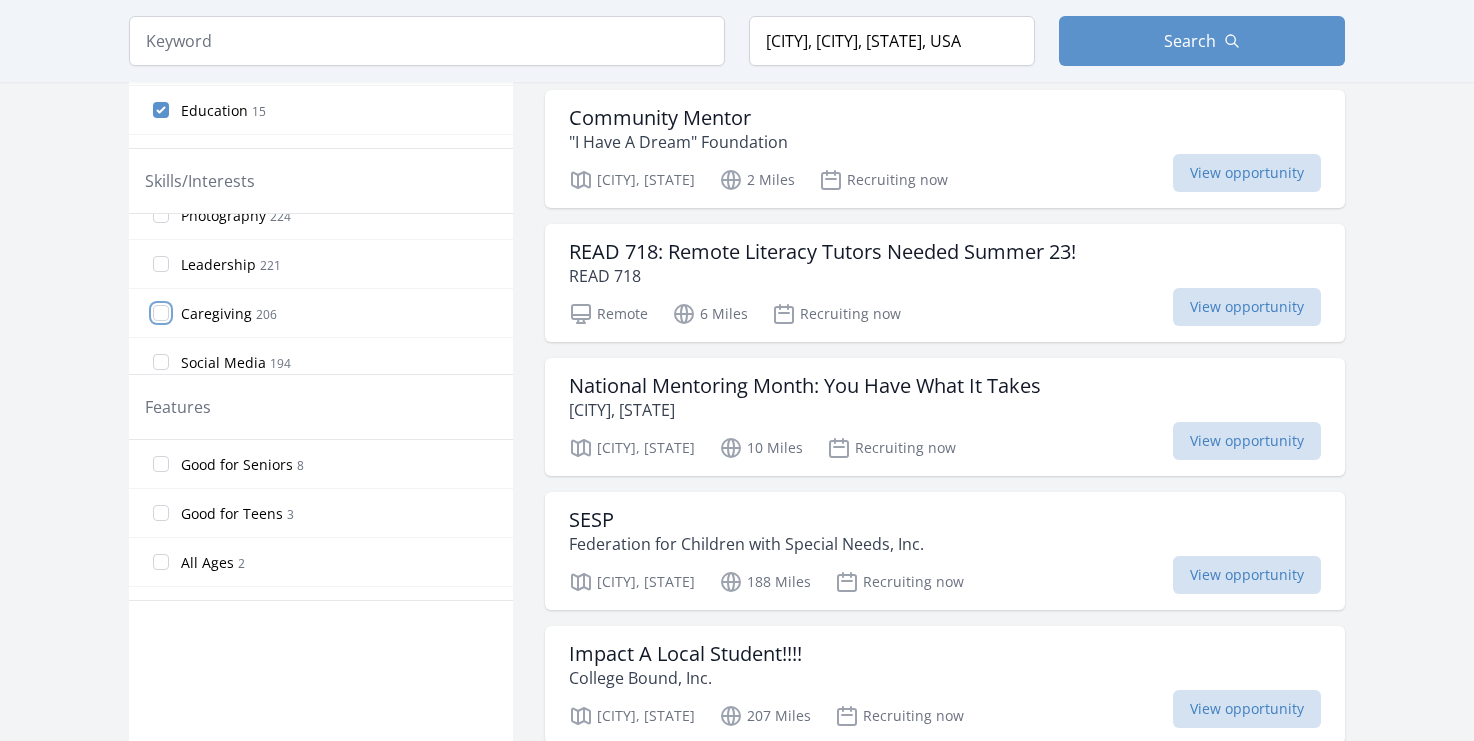 click on "Caregiving   [NUMBER]" at bounding box center [161, 313] 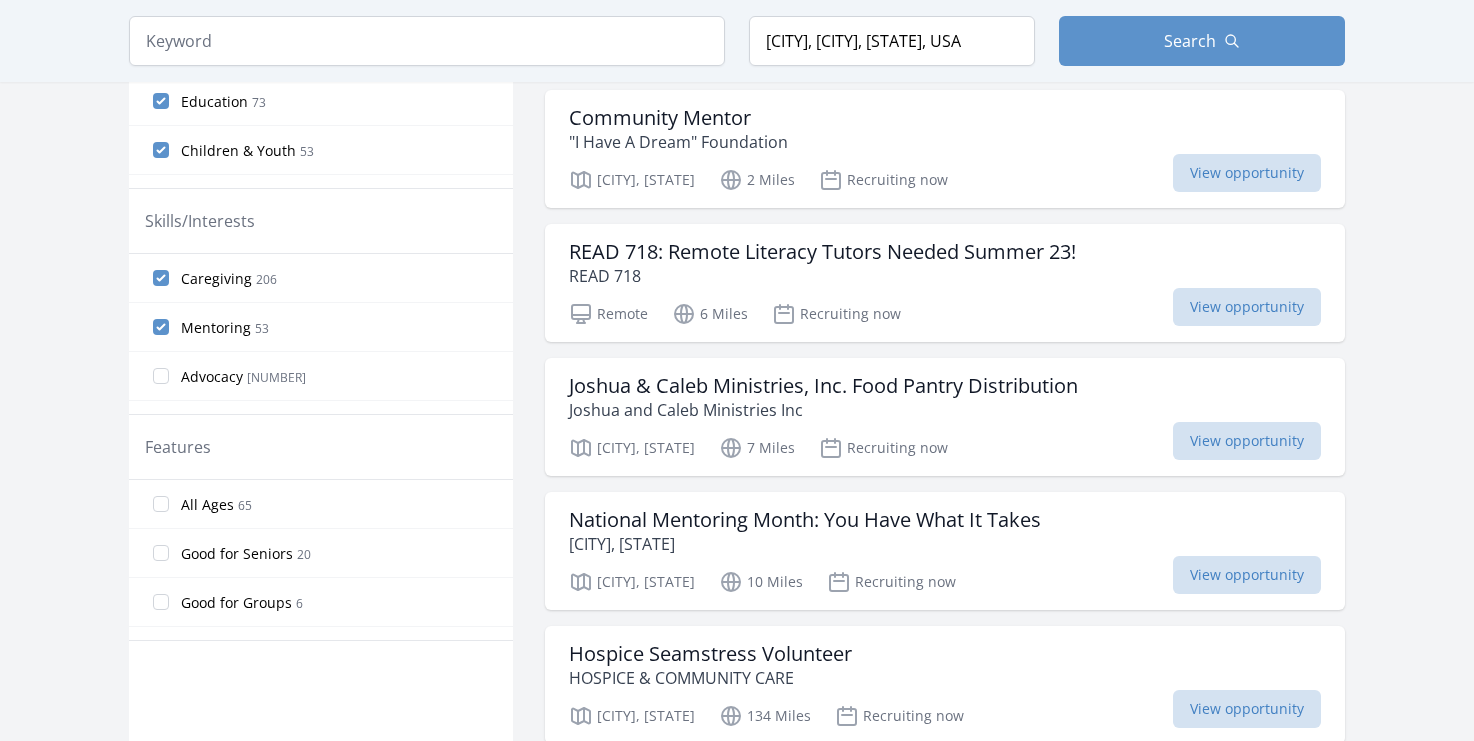 scroll, scrollTop: 794, scrollLeft: 0, axis: vertical 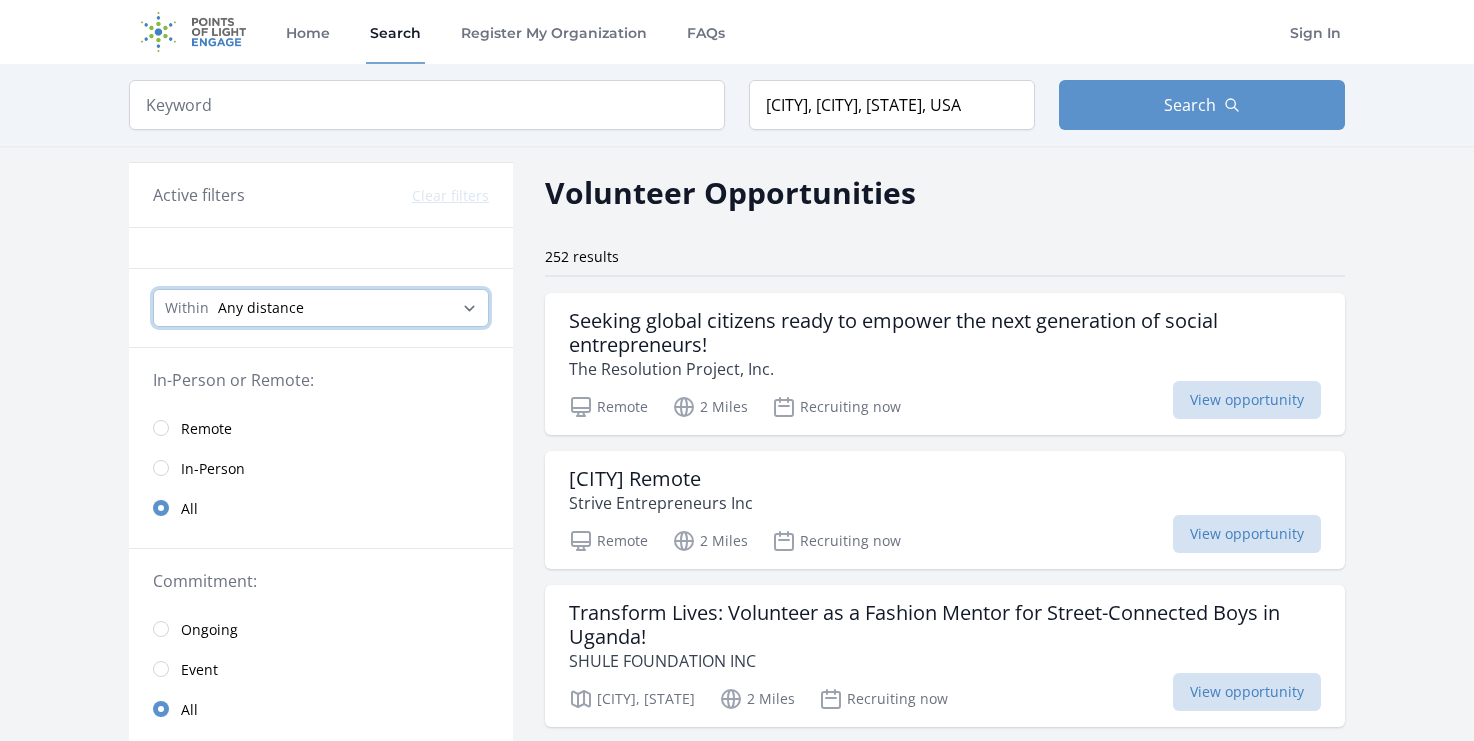 click on "Any distance , 5 Miles , 20 Miles , 50 Miles , 100 Miles" at bounding box center [321, 308] 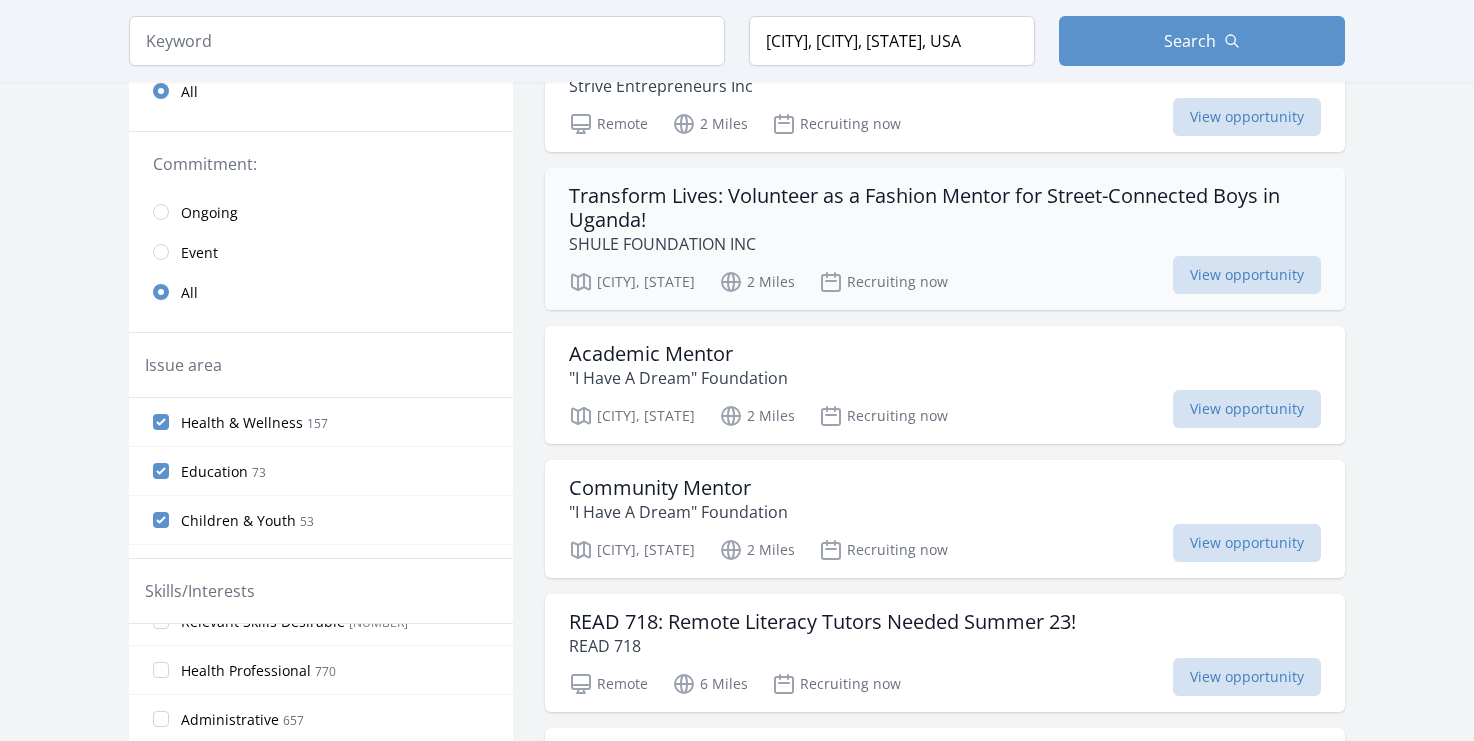 scroll, scrollTop: 446, scrollLeft: 0, axis: vertical 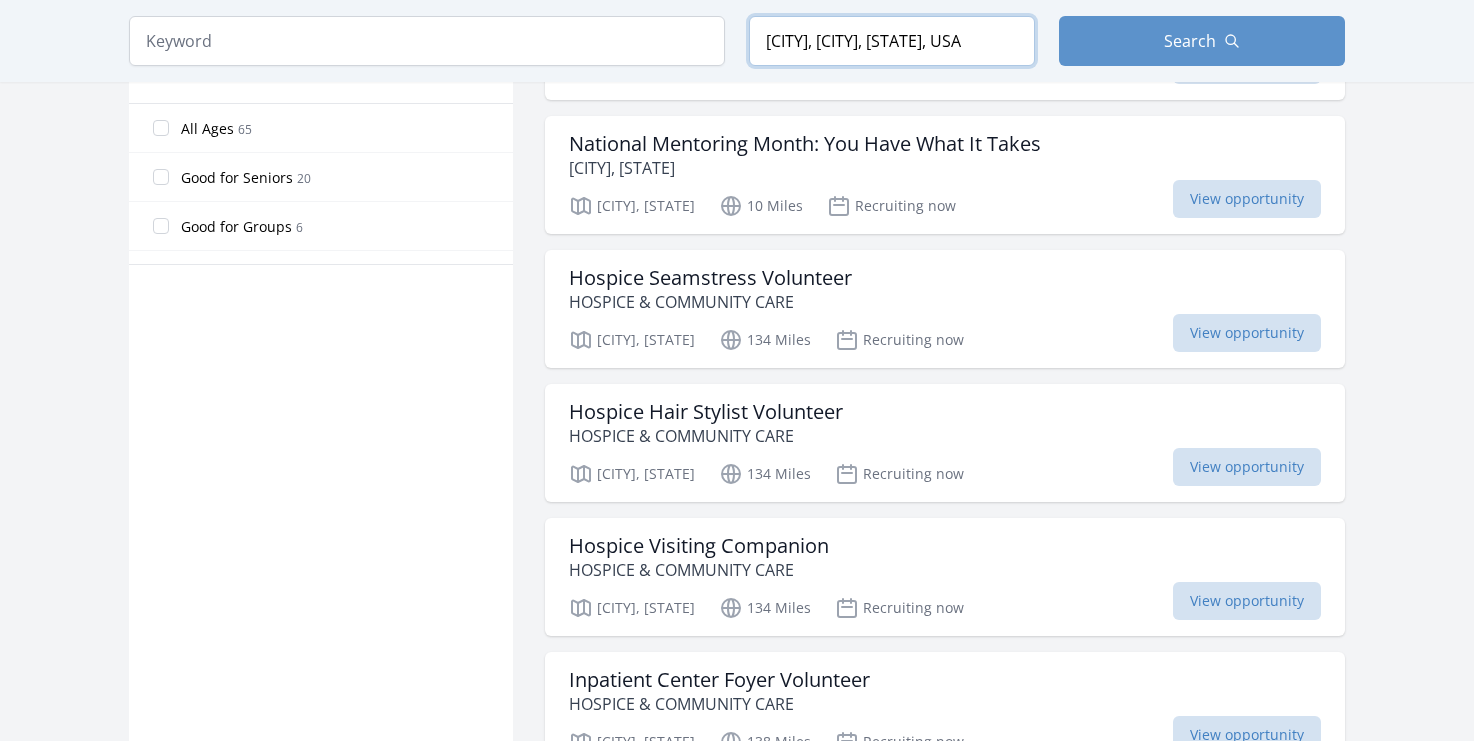 click on "[CITY], [CITY], [STATE], USA" at bounding box center (892, 41) 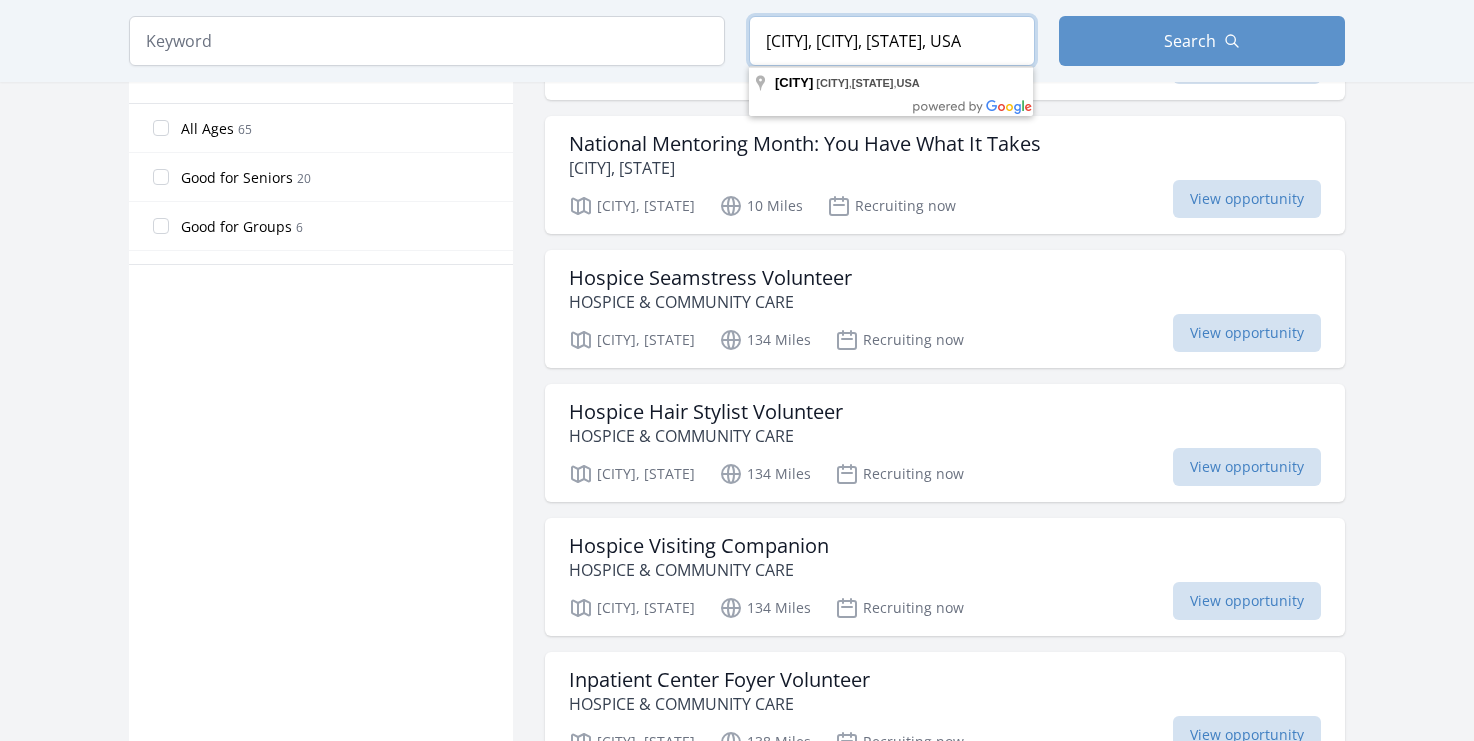 click on "[CITY], [CITY], [STATE], USA" at bounding box center (892, 41) 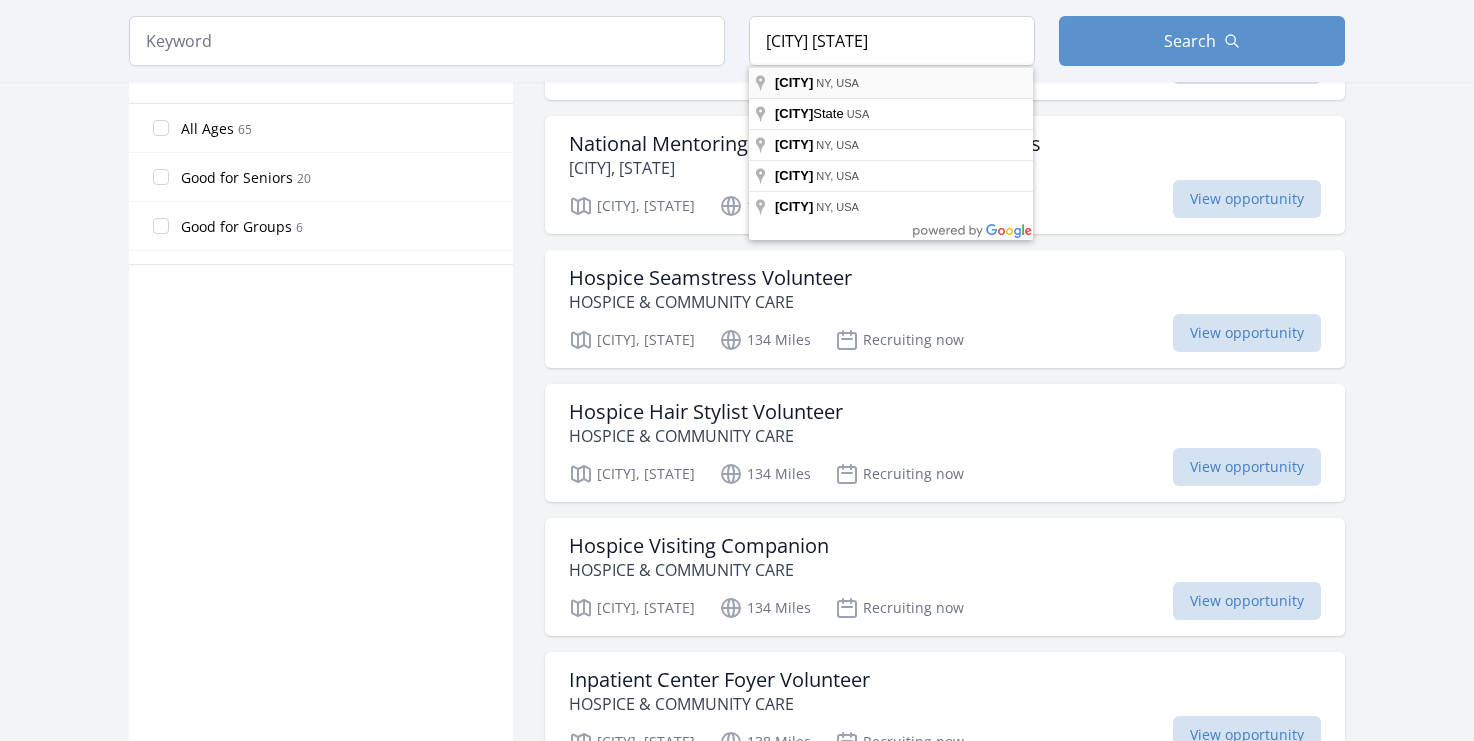 type on "[CITY], [STATE], USA" 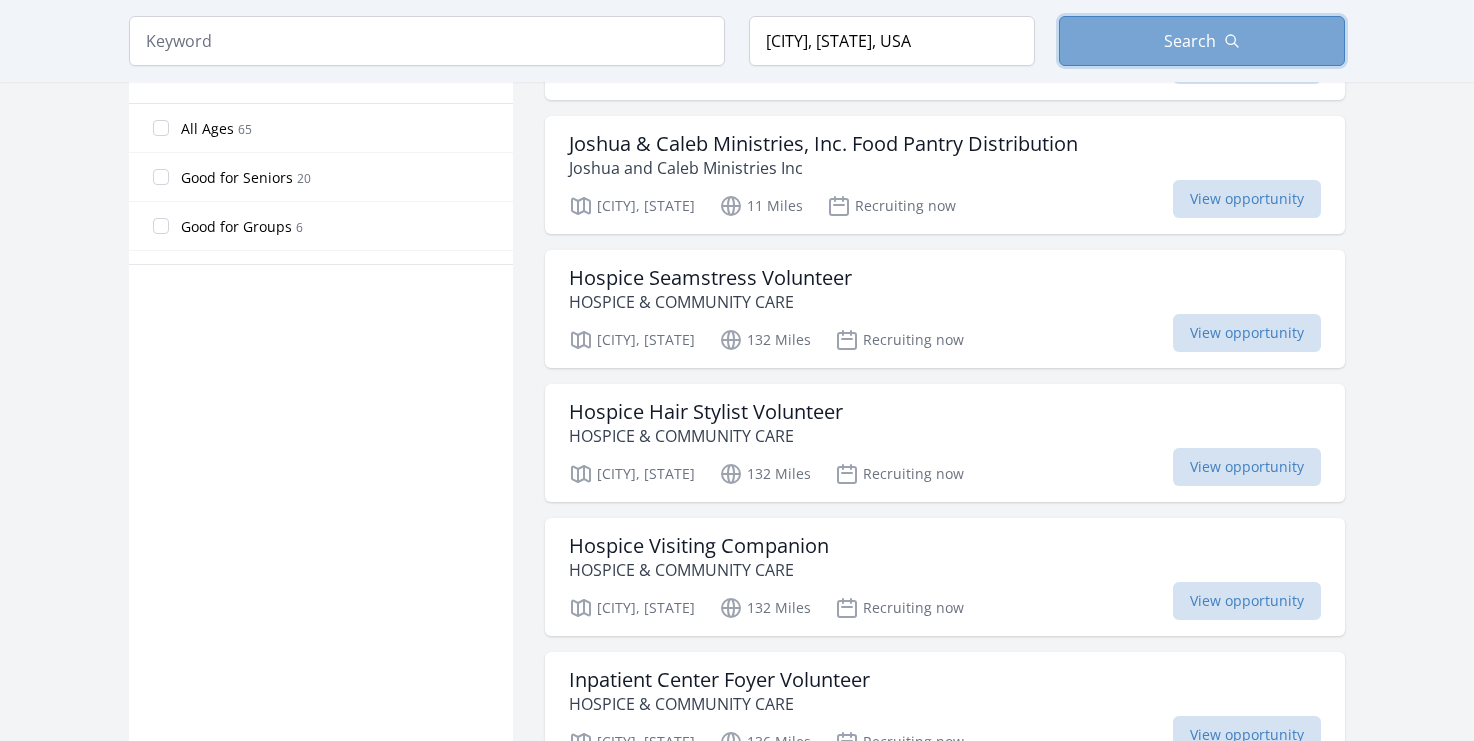 click on "Search" at bounding box center [1202, 41] 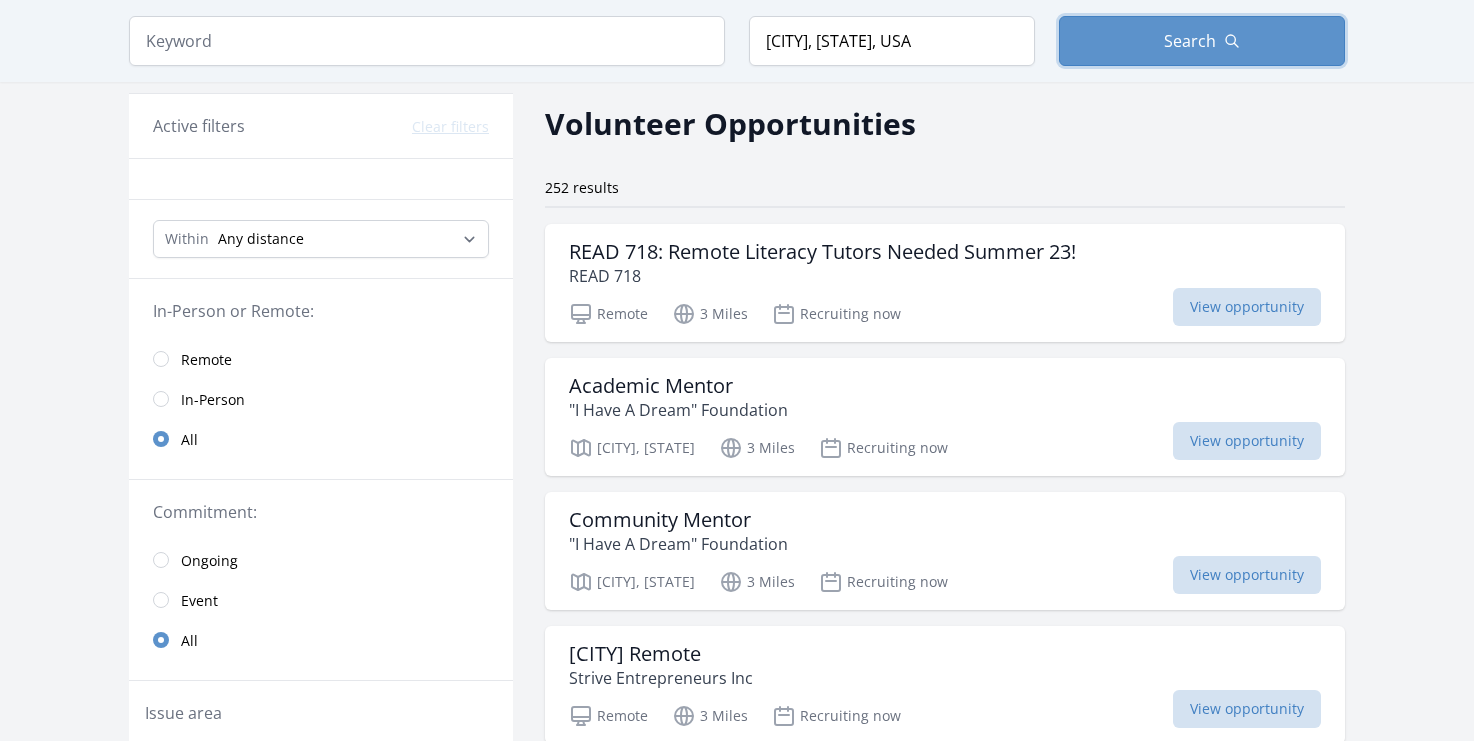 scroll, scrollTop: 0, scrollLeft: 0, axis: both 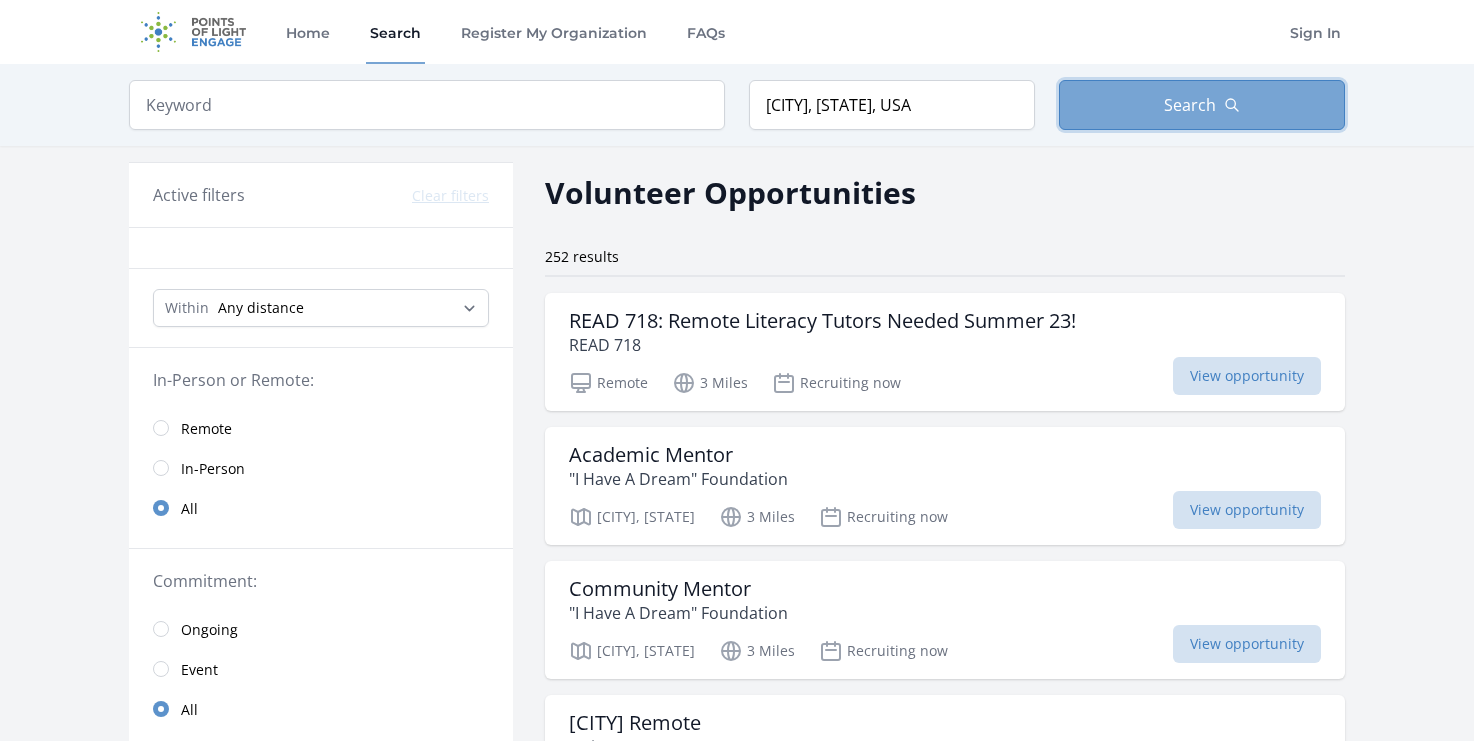 click on "Search" at bounding box center (1202, 105) 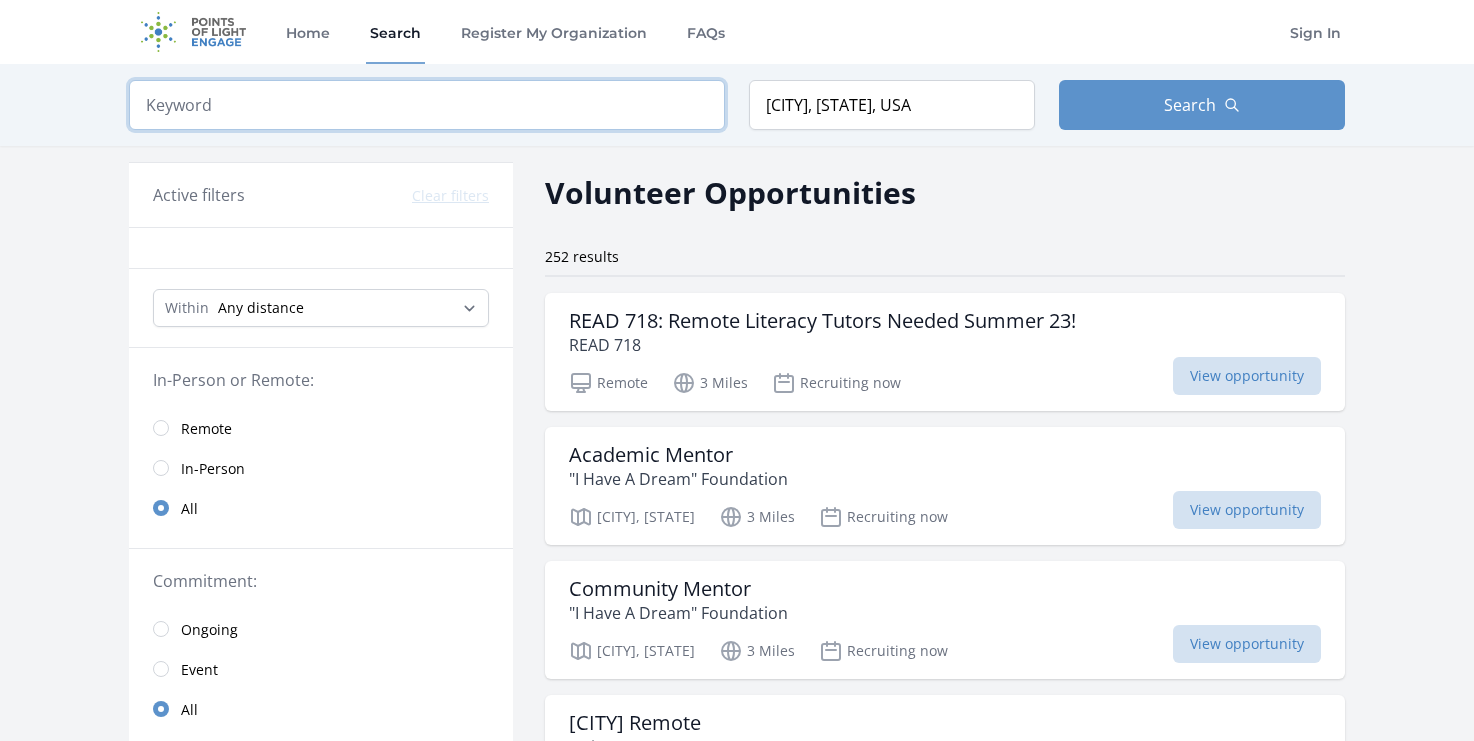 click at bounding box center [427, 105] 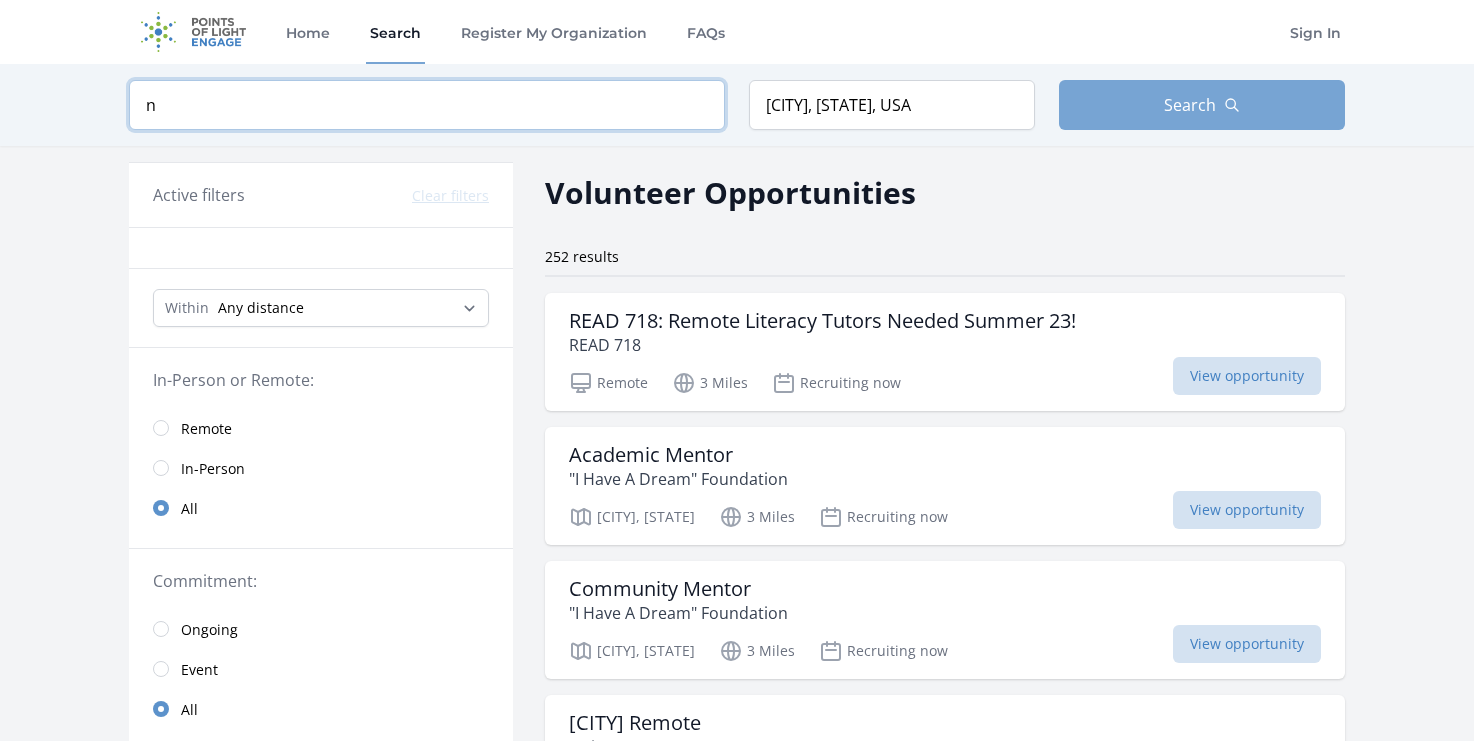 type on "n" 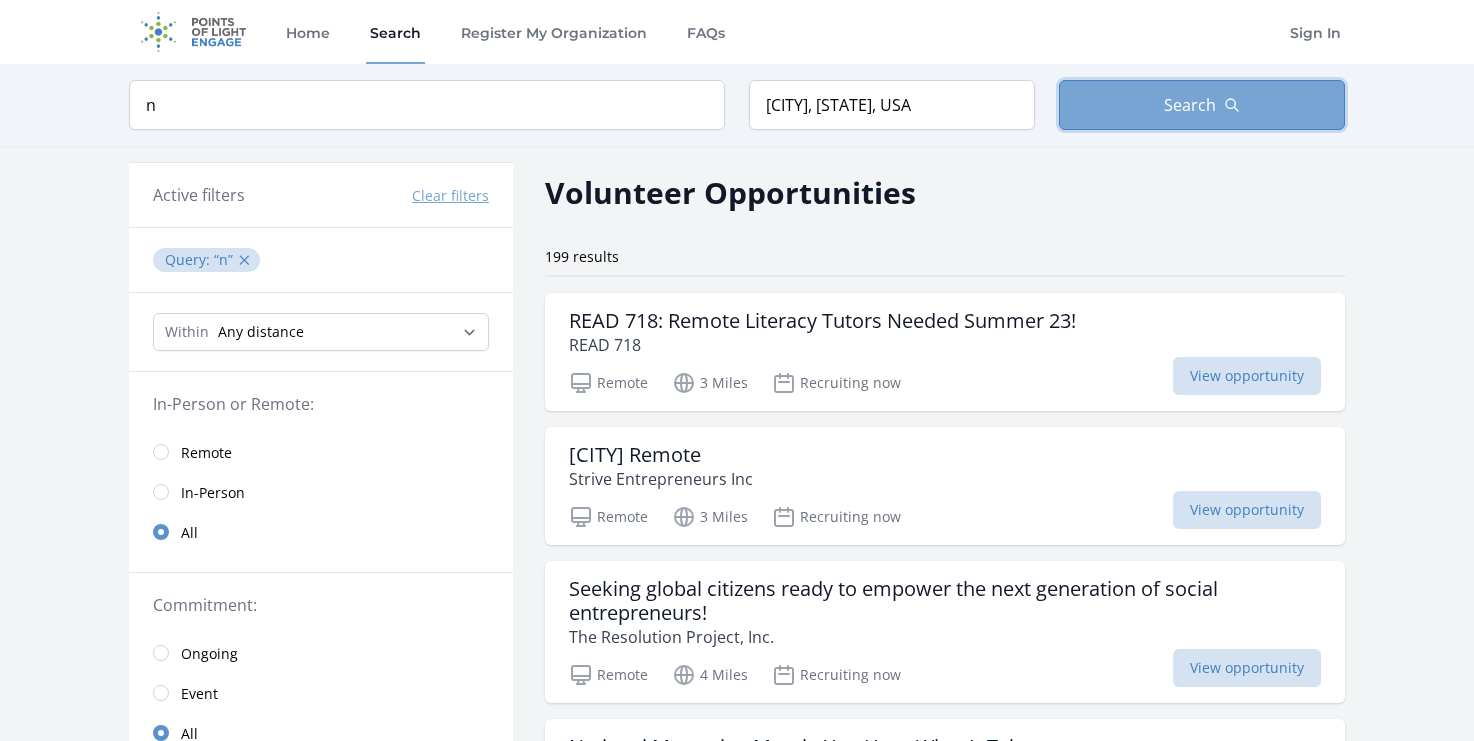 click on "Search" at bounding box center (1202, 105) 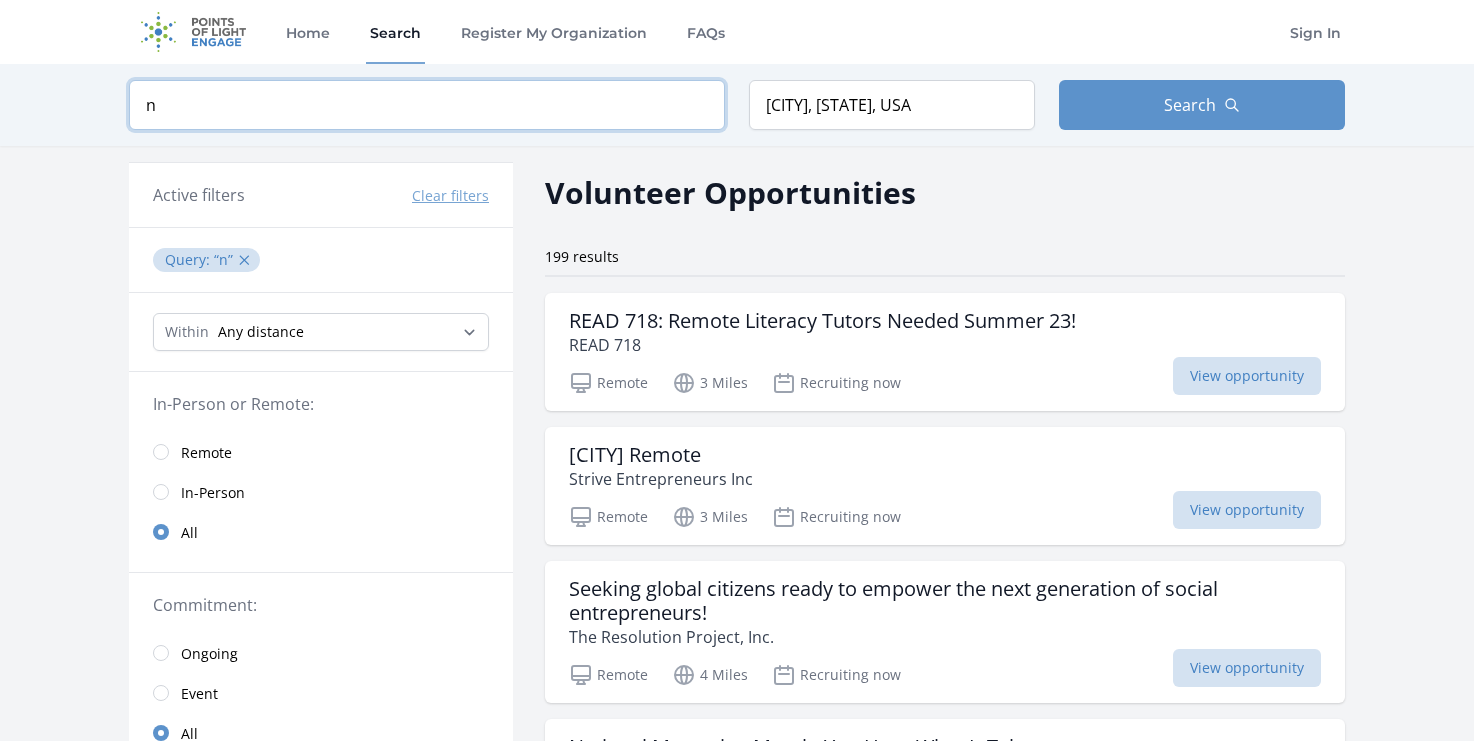 click on "n" at bounding box center [427, 105] 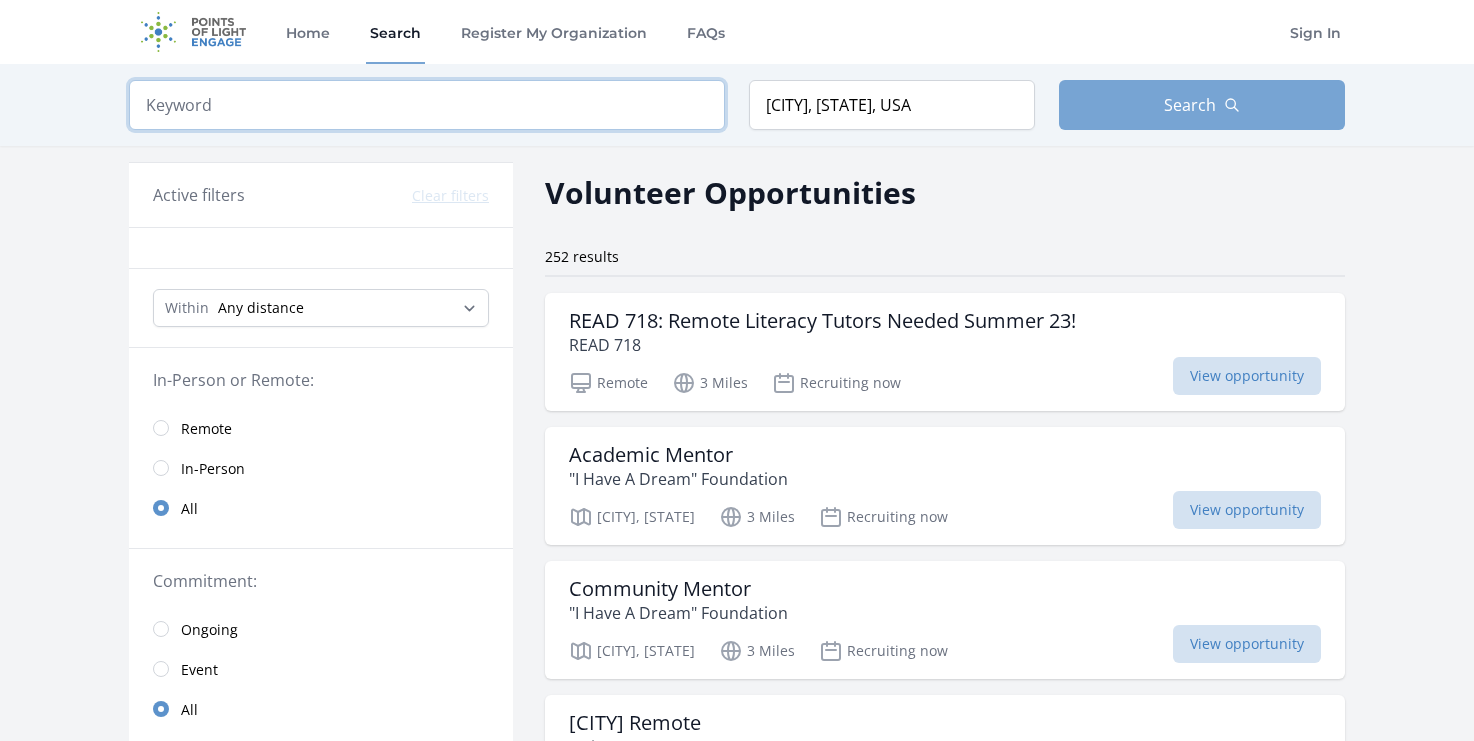 type 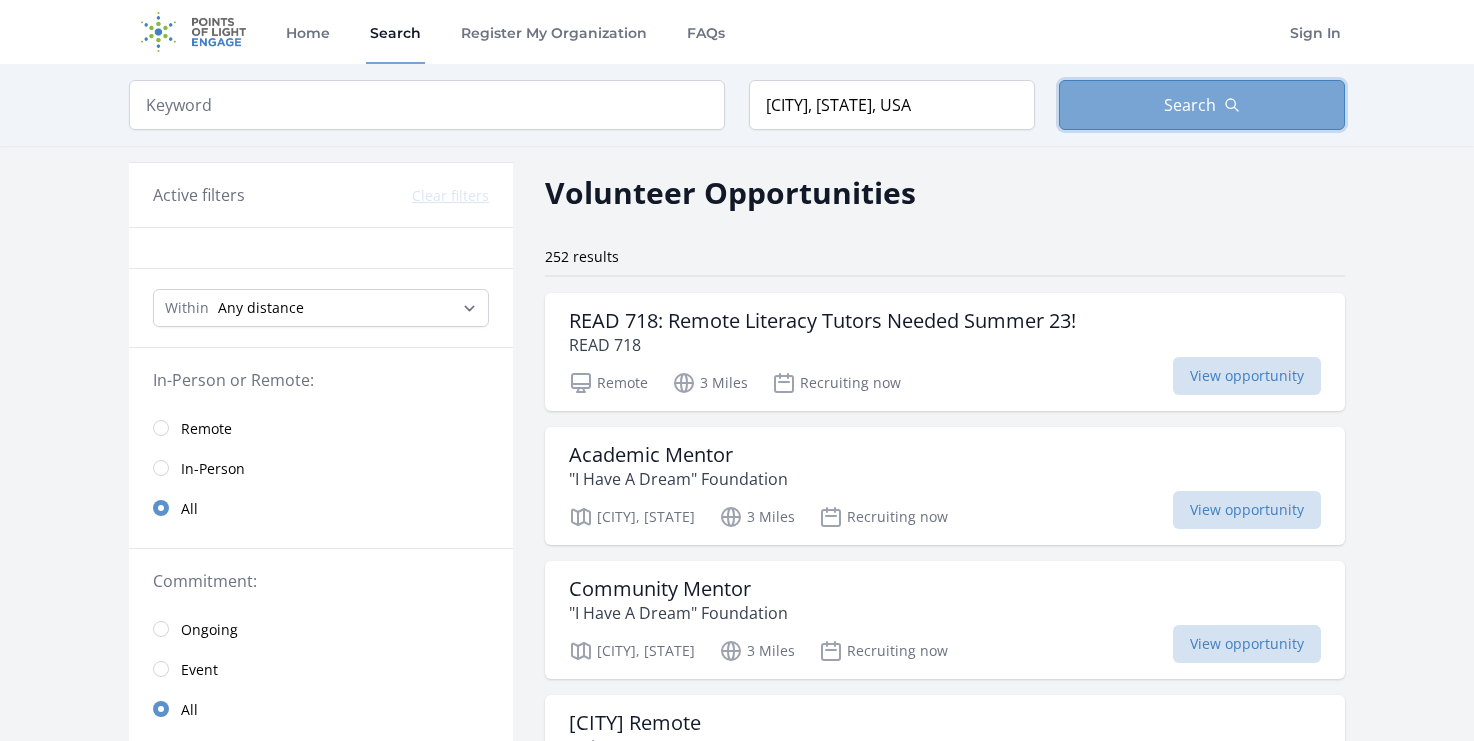 click on "Search" at bounding box center (1202, 105) 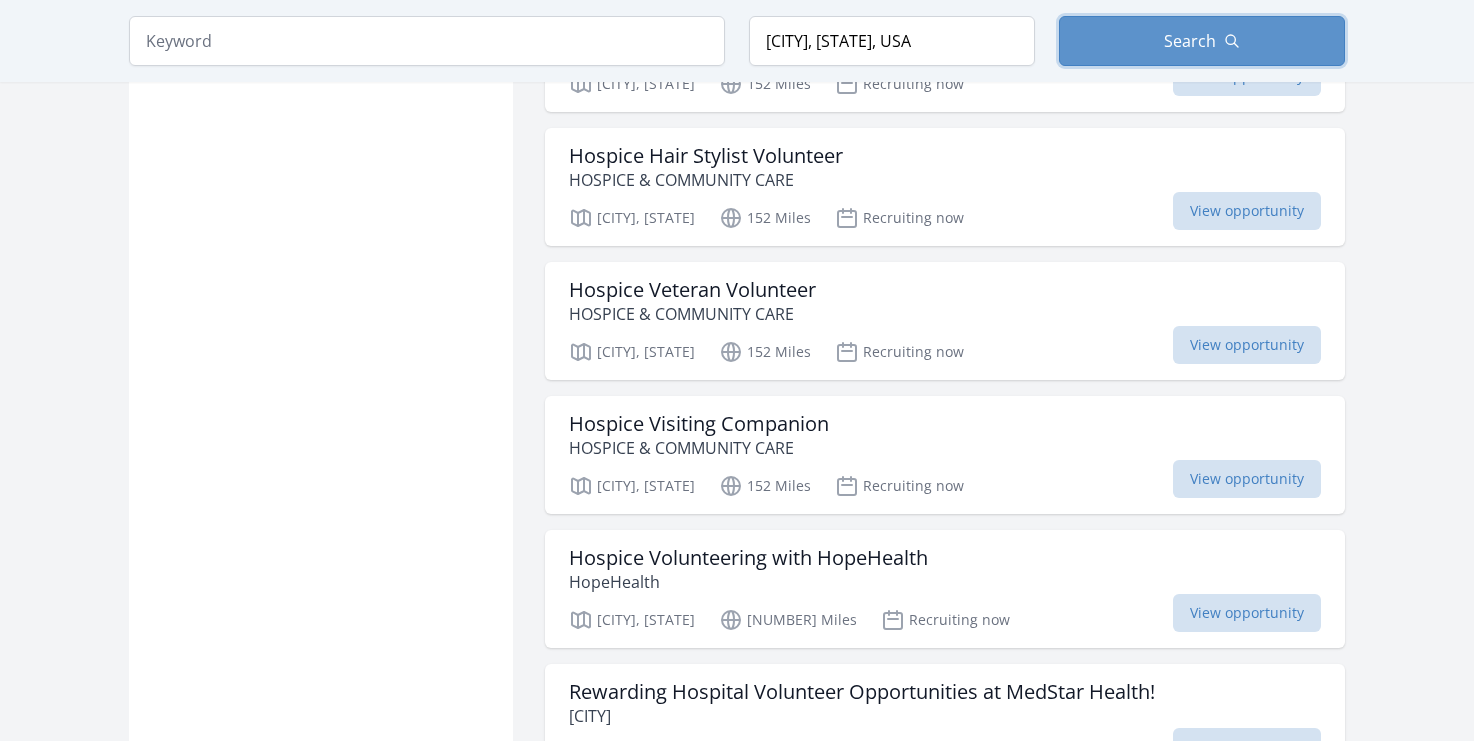 scroll, scrollTop: 2085, scrollLeft: 0, axis: vertical 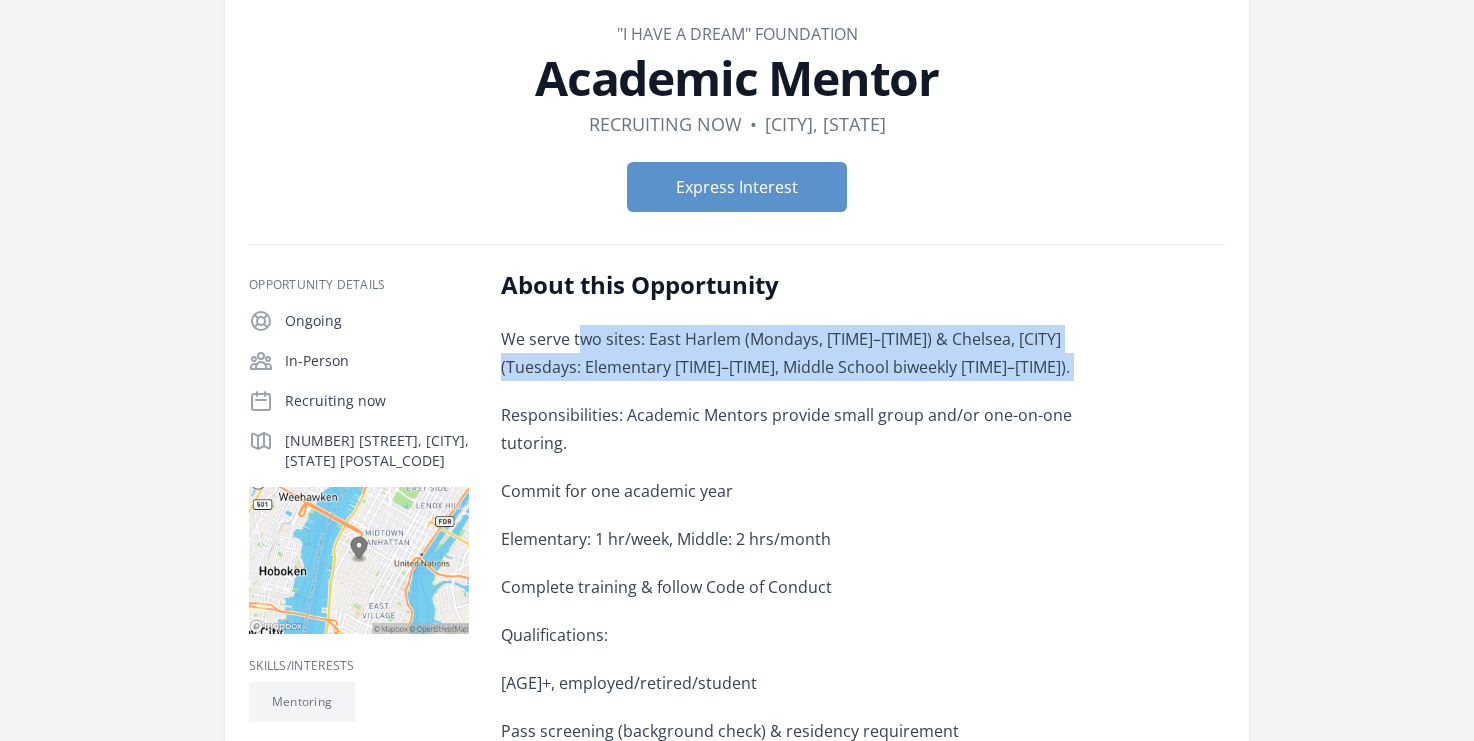 drag, startPoint x: 582, startPoint y: 346, endPoint x: 828, endPoint y: 391, distance: 250.08199 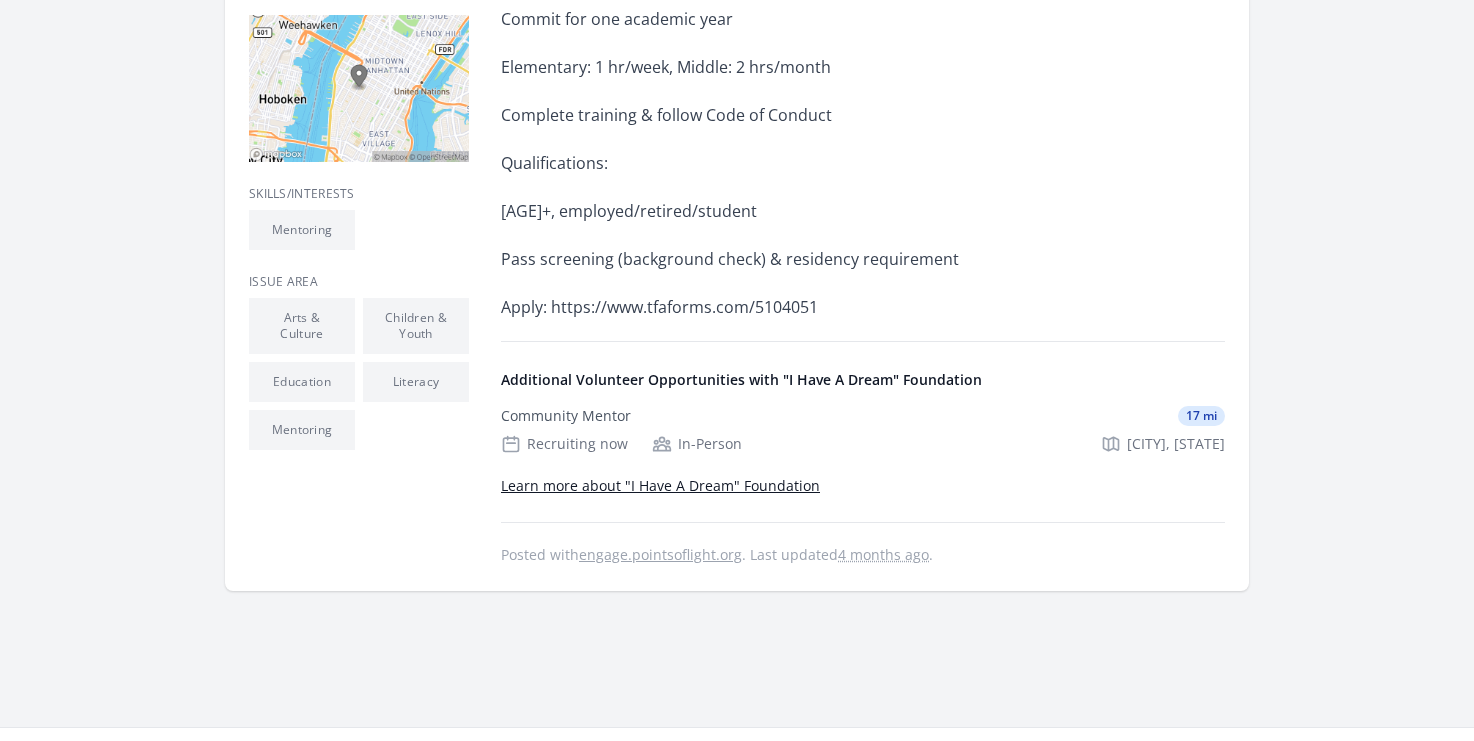 scroll, scrollTop: 576, scrollLeft: 0, axis: vertical 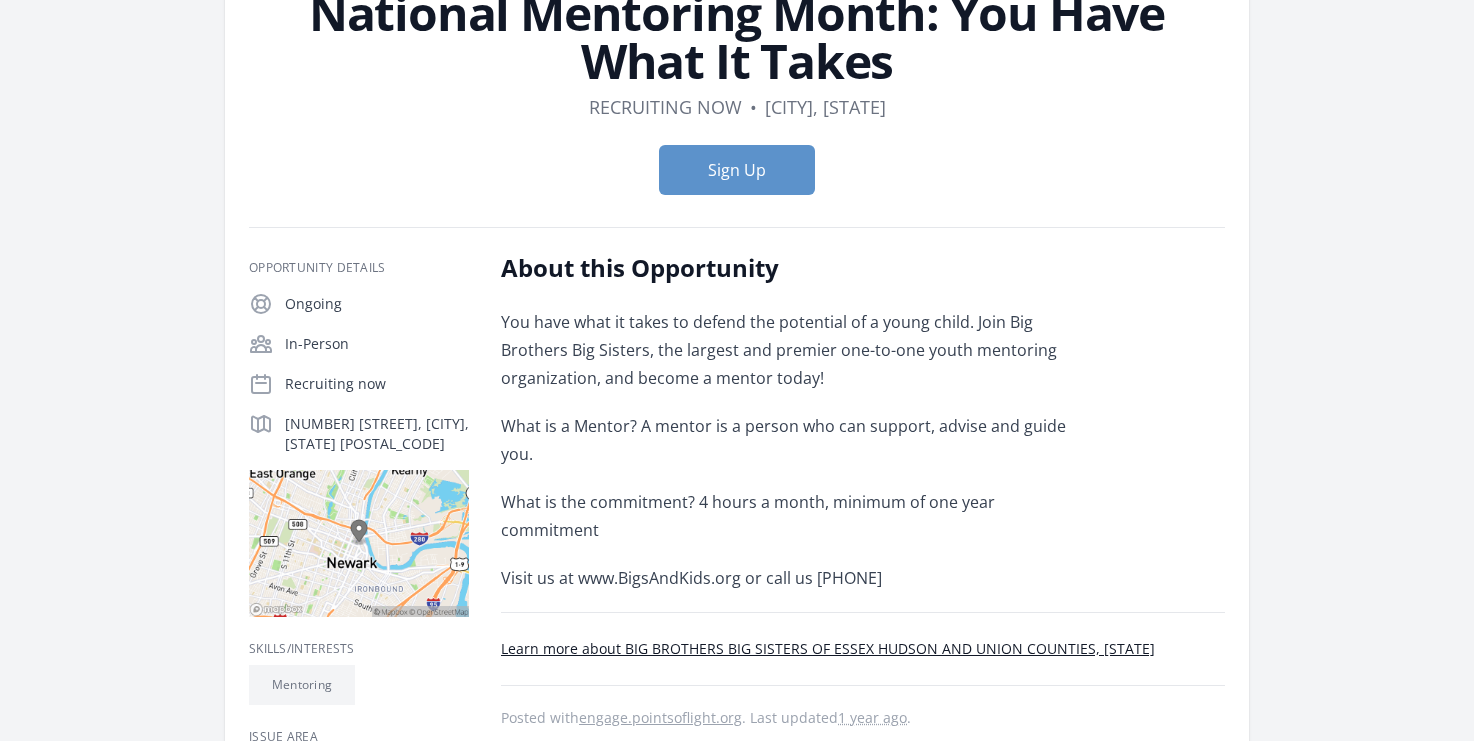 click at bounding box center [359, 543] 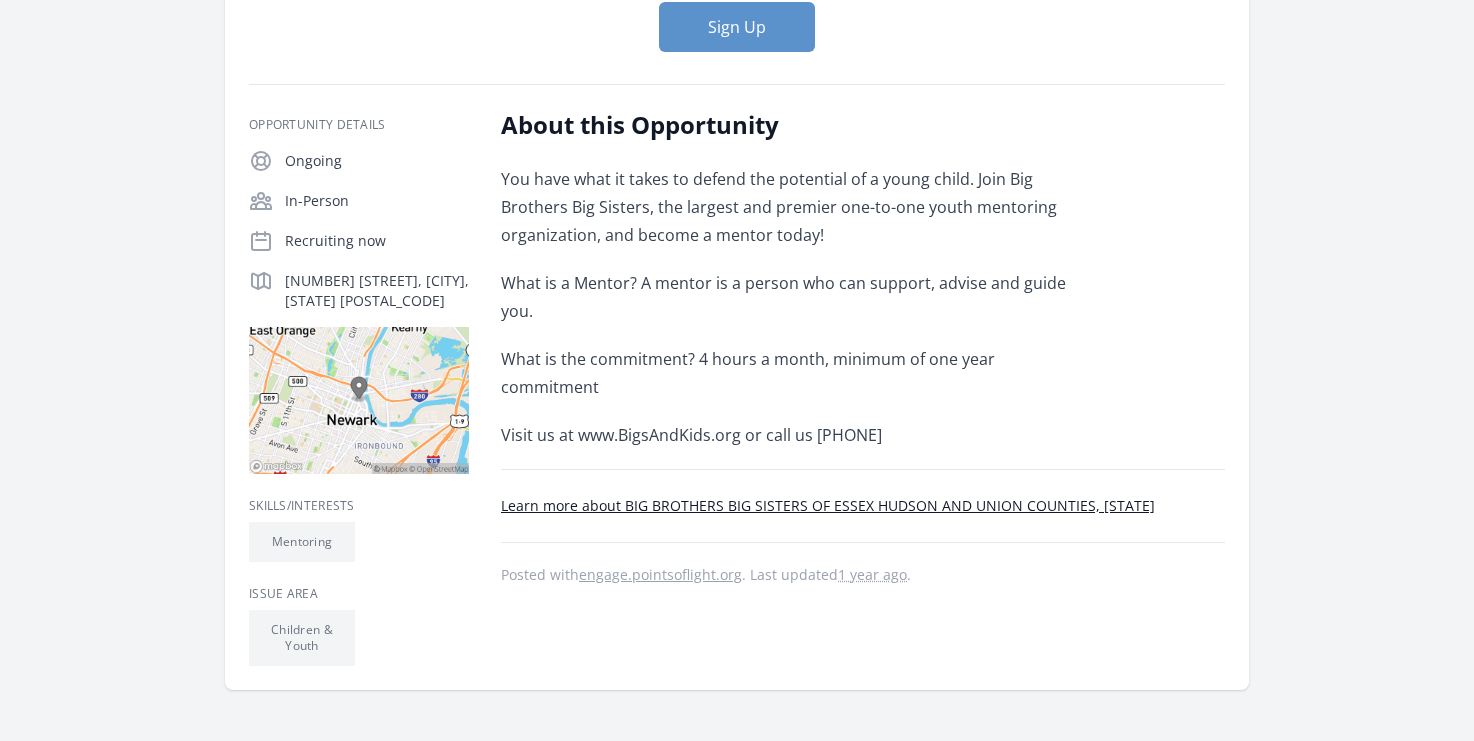 scroll, scrollTop: 355, scrollLeft: 0, axis: vertical 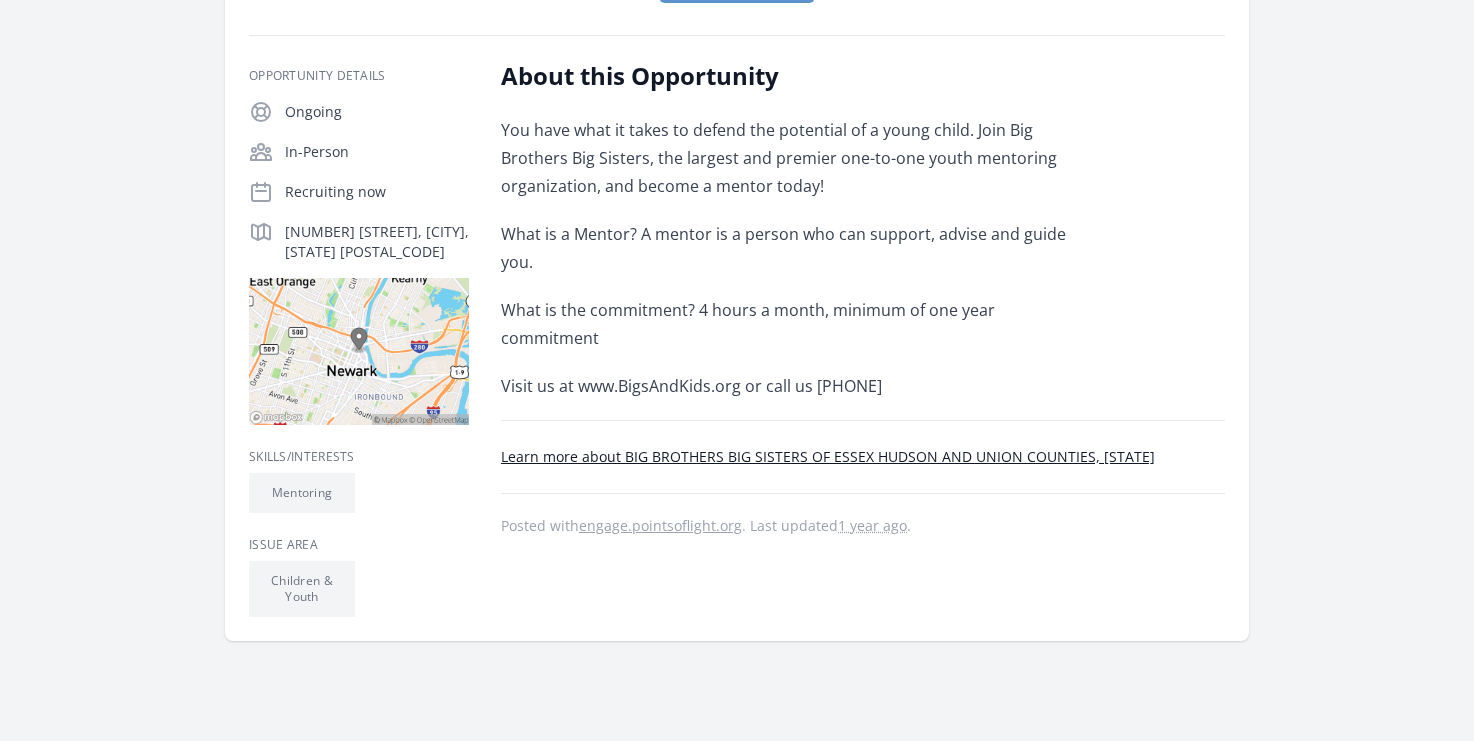 drag, startPoint x: 333, startPoint y: 256, endPoint x: 278, endPoint y: 239, distance: 57.567352 